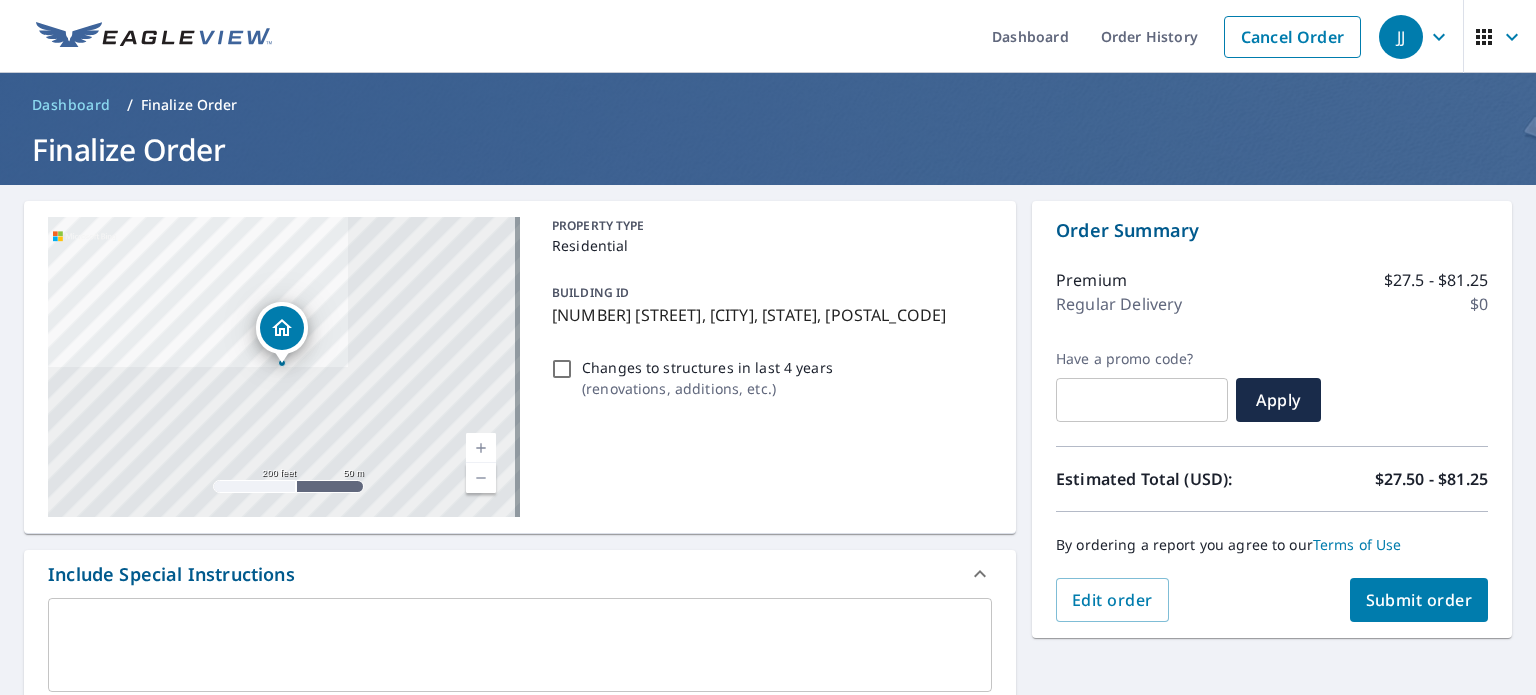 scroll, scrollTop: 0, scrollLeft: 0, axis: both 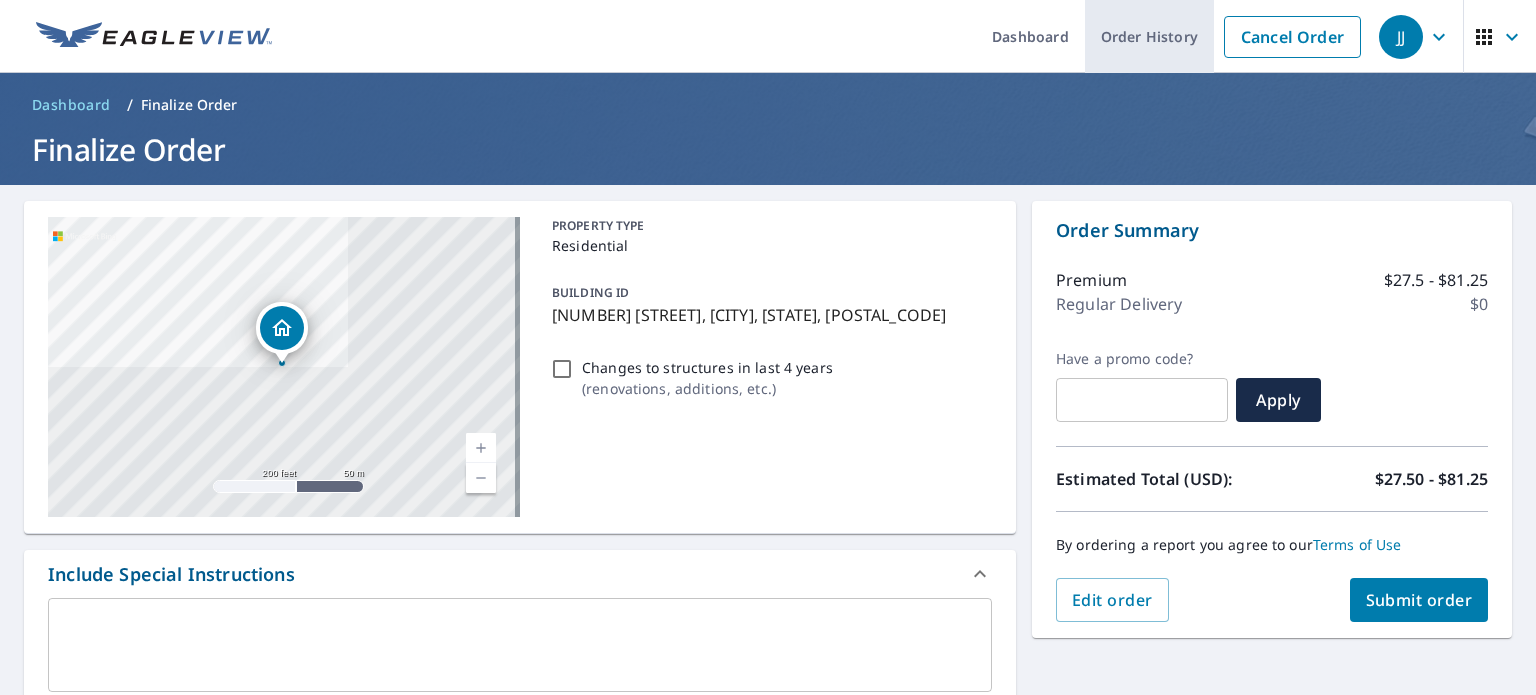 click on "Order History" at bounding box center (1149, 36) 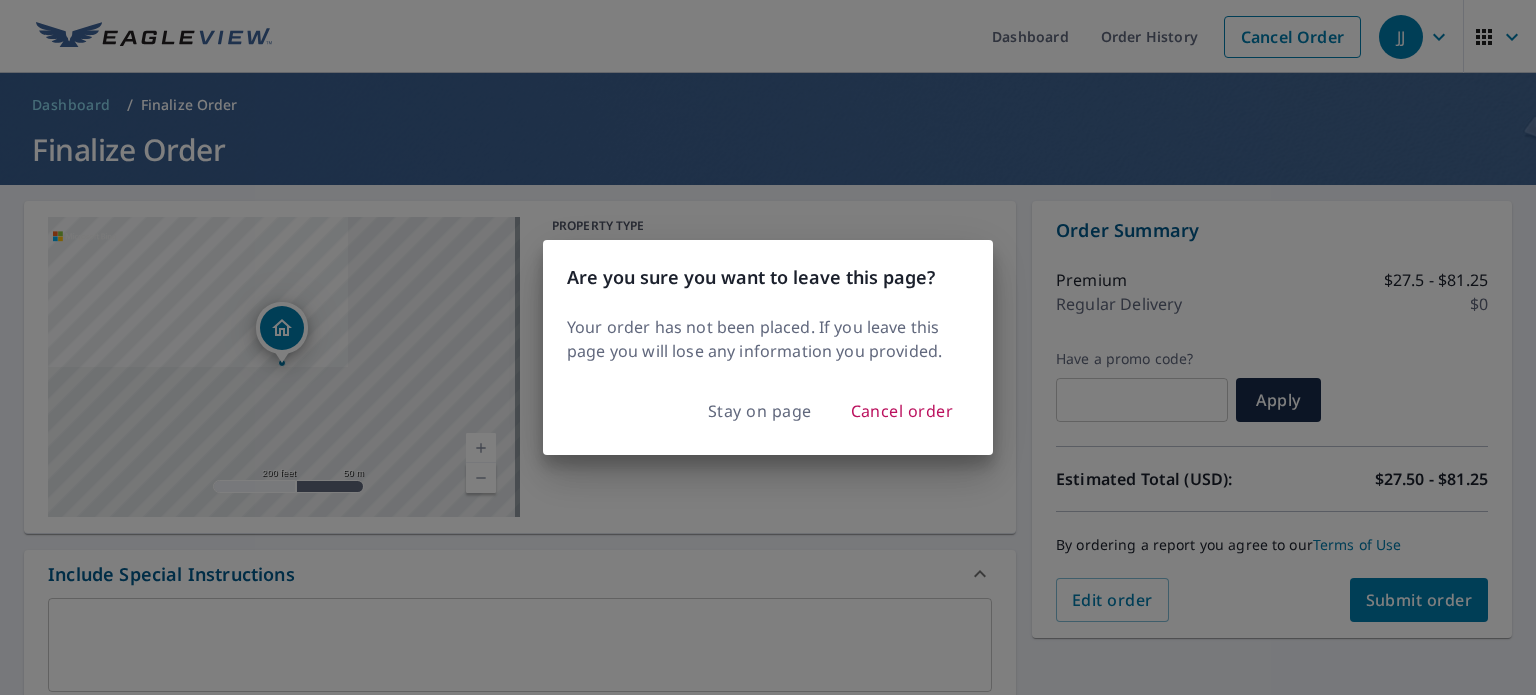 click on "Are you sure you want to leave this page? Your order has not been placed. If you leave this page you will lose any information you provided. Stay on page Cancel order" at bounding box center (768, 347) 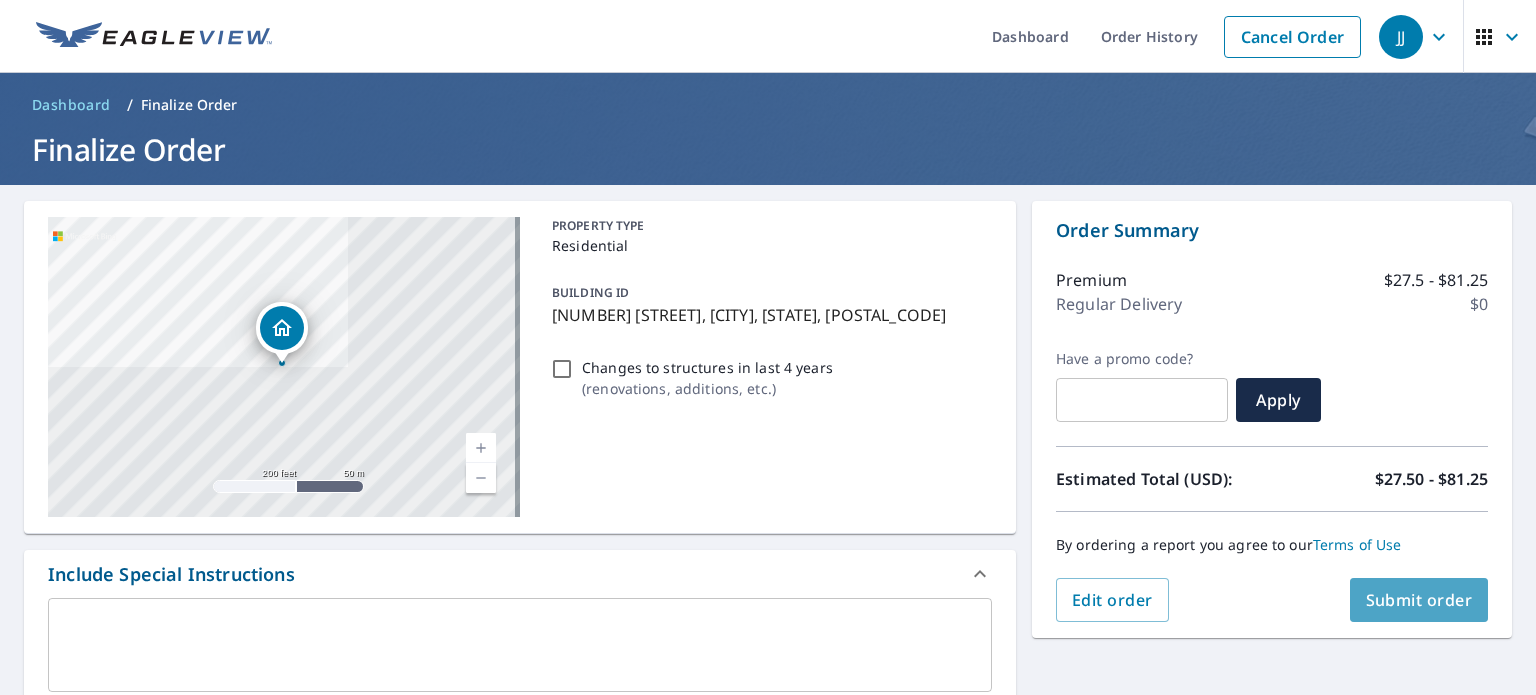 click on "Submit order" at bounding box center (1419, 600) 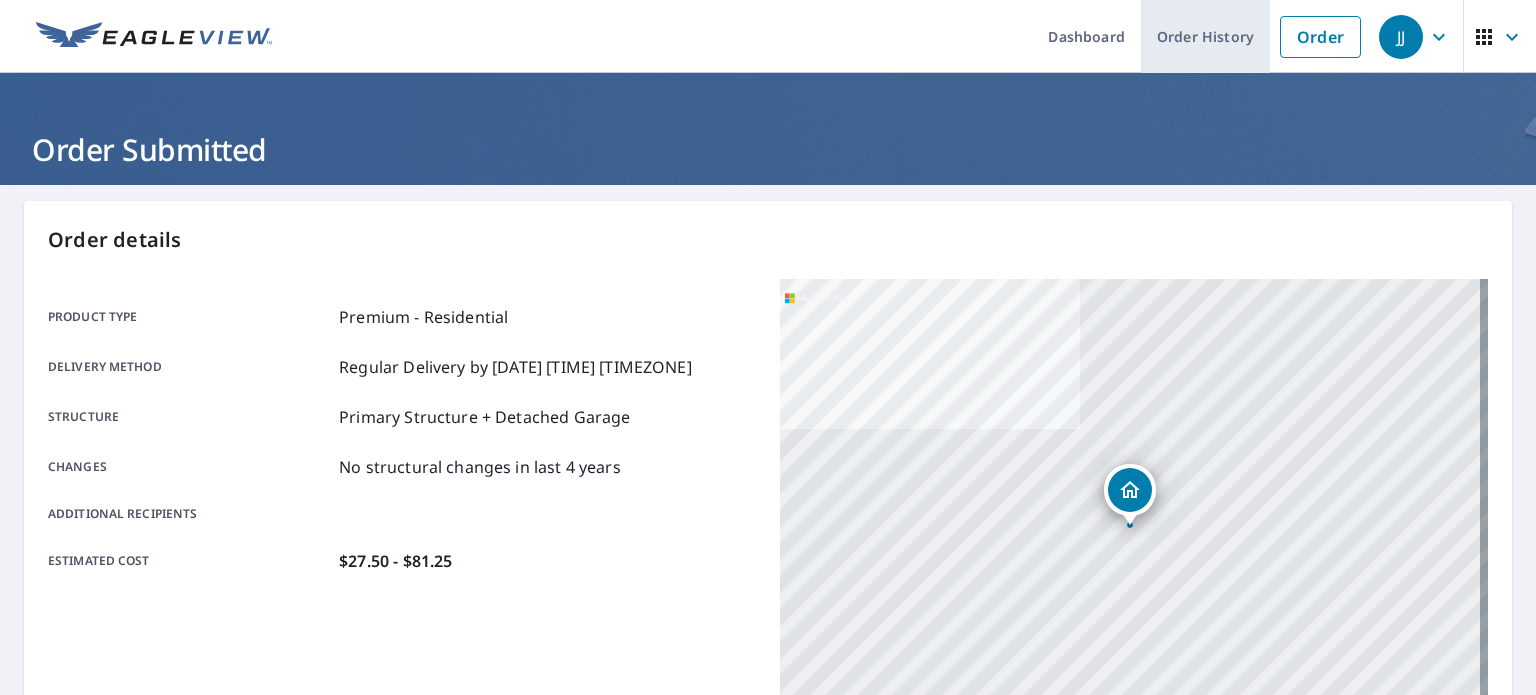 click on "Order History" at bounding box center [1205, 36] 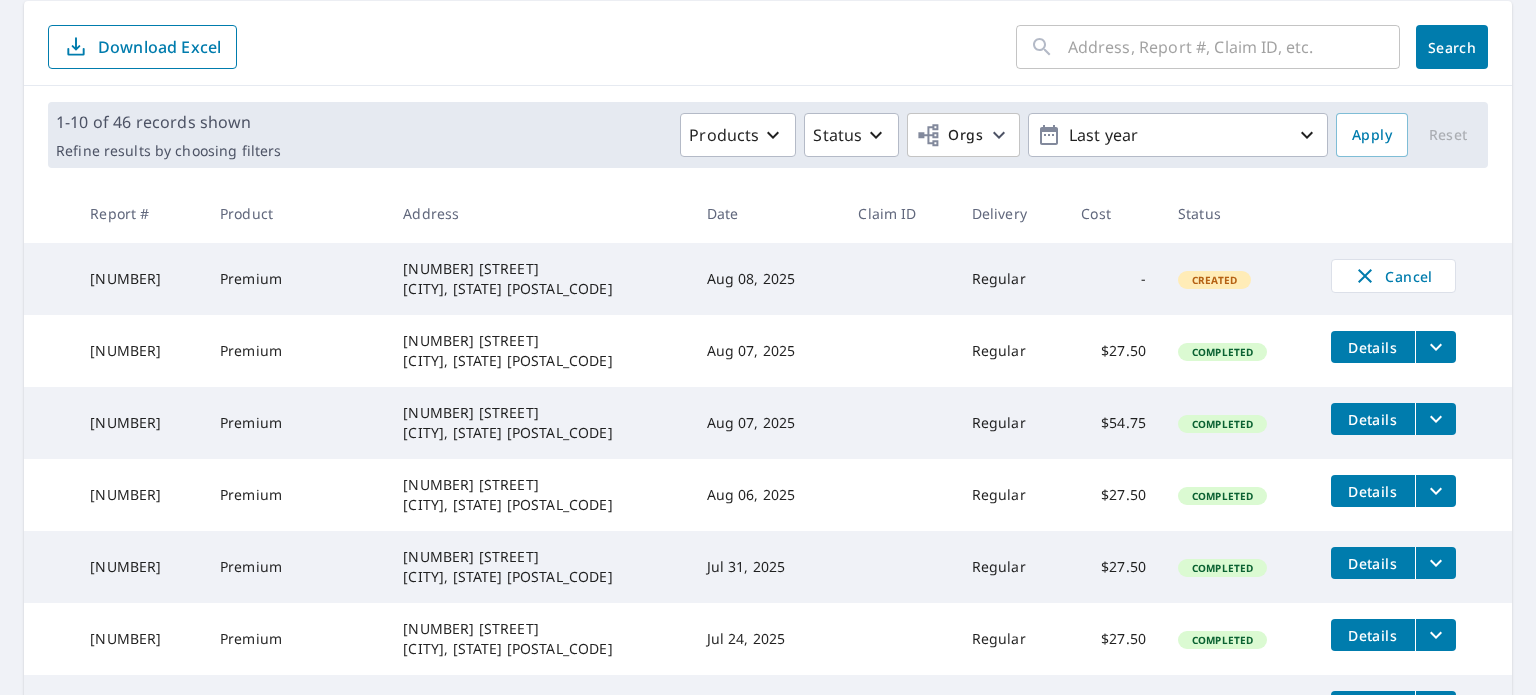 scroll, scrollTop: 0, scrollLeft: 0, axis: both 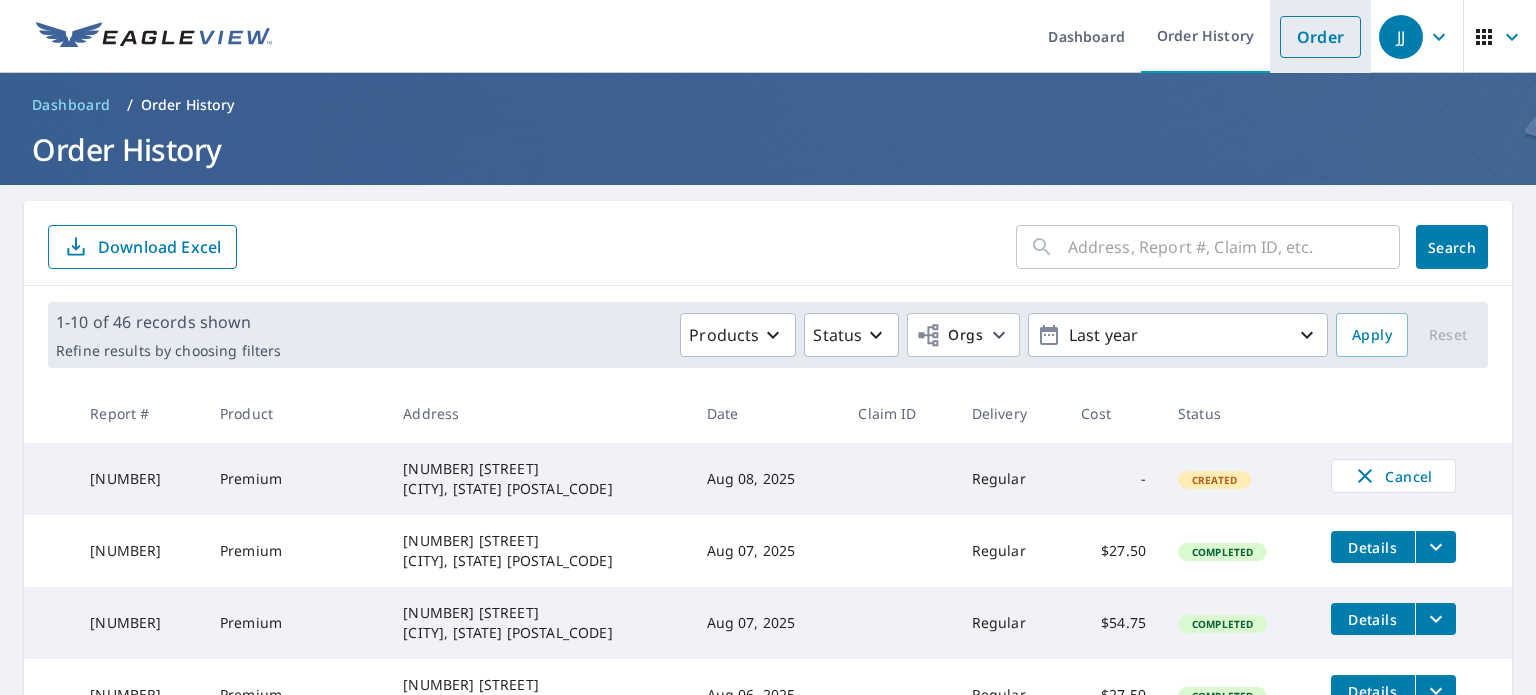 click on "Order" at bounding box center [1320, 37] 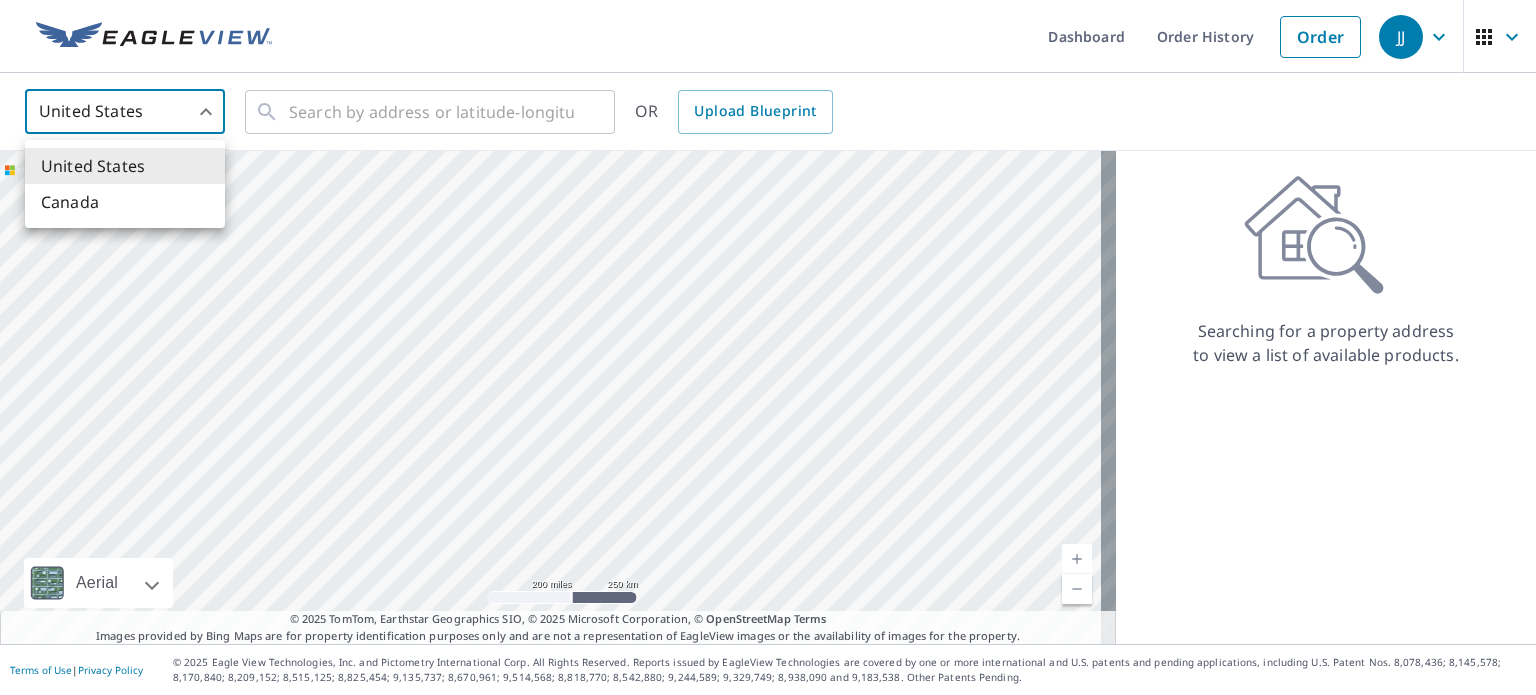 click on "[LAST] [LAST]
Dashboard Order History Order [LAST] United States US ​ ​ OR Upload Blueprint Aerial Road A standard road map Aerial A detailed look from above Labels Labels 200 miles 250 km © 2025 TomTom, Earthstar Geographics  SIO, © 2025 Microsoft Corporation Terms © 2025 TomTom, Earthstar Geographics SIO, © 2025 Microsoft Corporation, ©   OpenStreetMap   Terms Images provided by Bing Maps are for property identification purposes only and are not a representation of EagleView images or the availability of images for the property. Searching for a property address to view a list of available products. Terms of Use  |  Privacy Policy © 2025 Eagle View Technologies, Inc. and Pictometry International Corp. All Rights Reserved. Reports issued by EagleView Technologies are covered by   one or more international and U.S. patents and pending applications, including U.S. Patent Nos. 8,078,436; 8,145,578; 8,170,840; 8,209,152;
United States Canada" at bounding box center (768, 347) 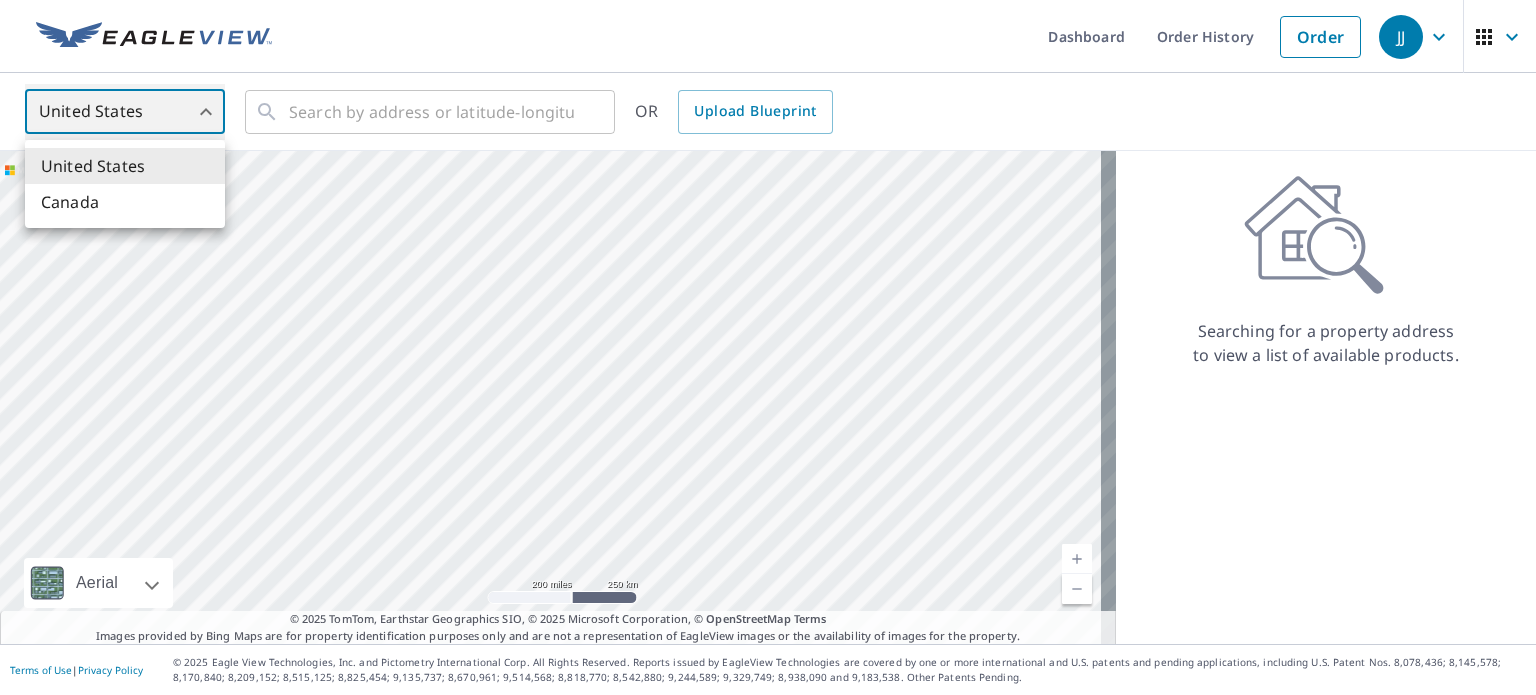 type on "CA" 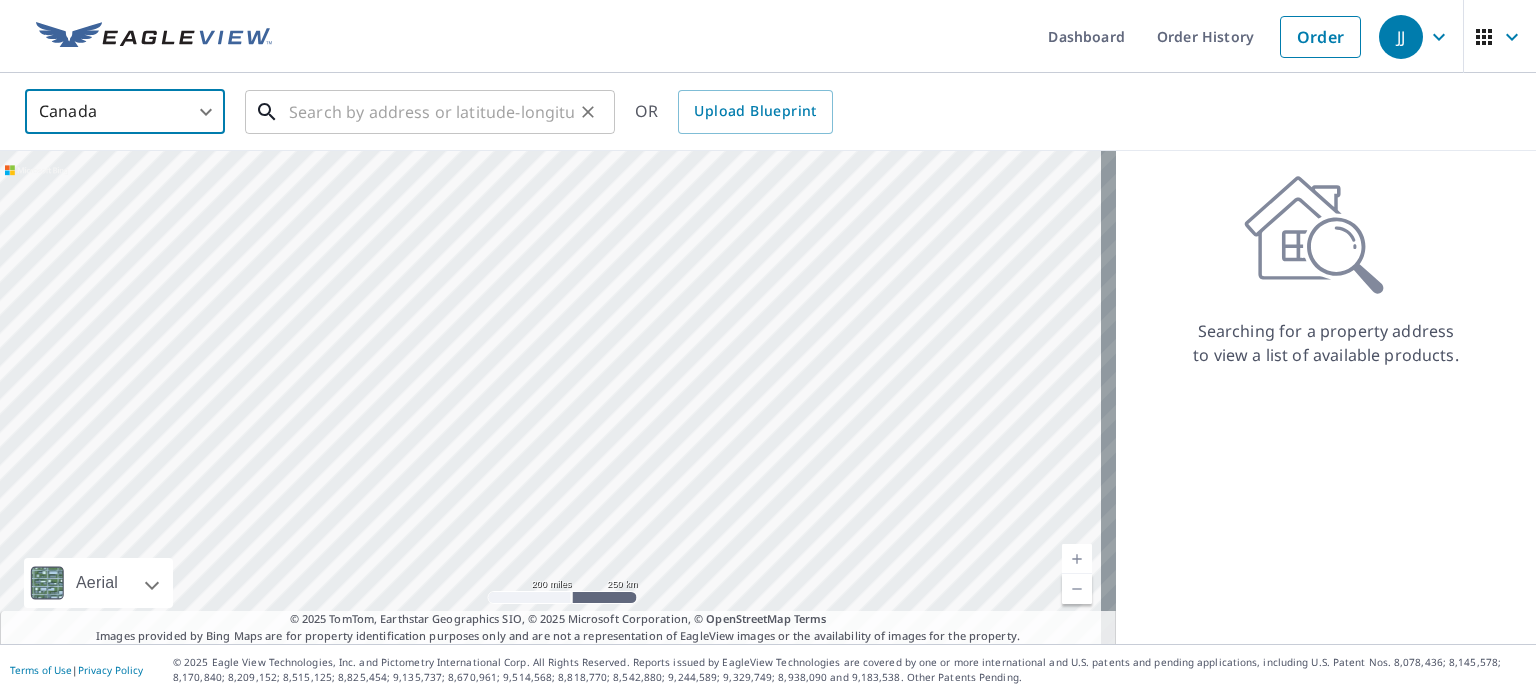 click at bounding box center (431, 112) 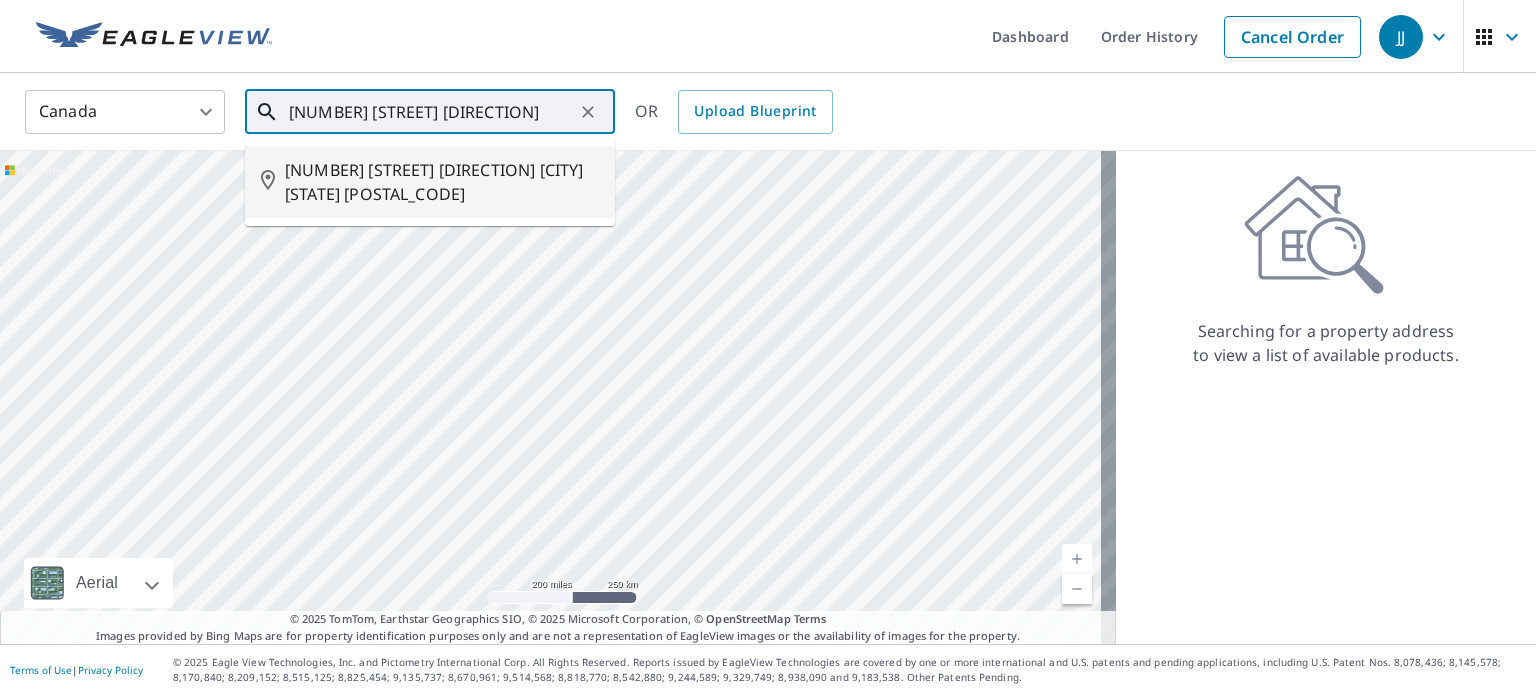 click on "[NUMBER] [STREET] [DIRECTION] [CITY] [STATE] [POSTAL_CODE]" at bounding box center [442, 182] 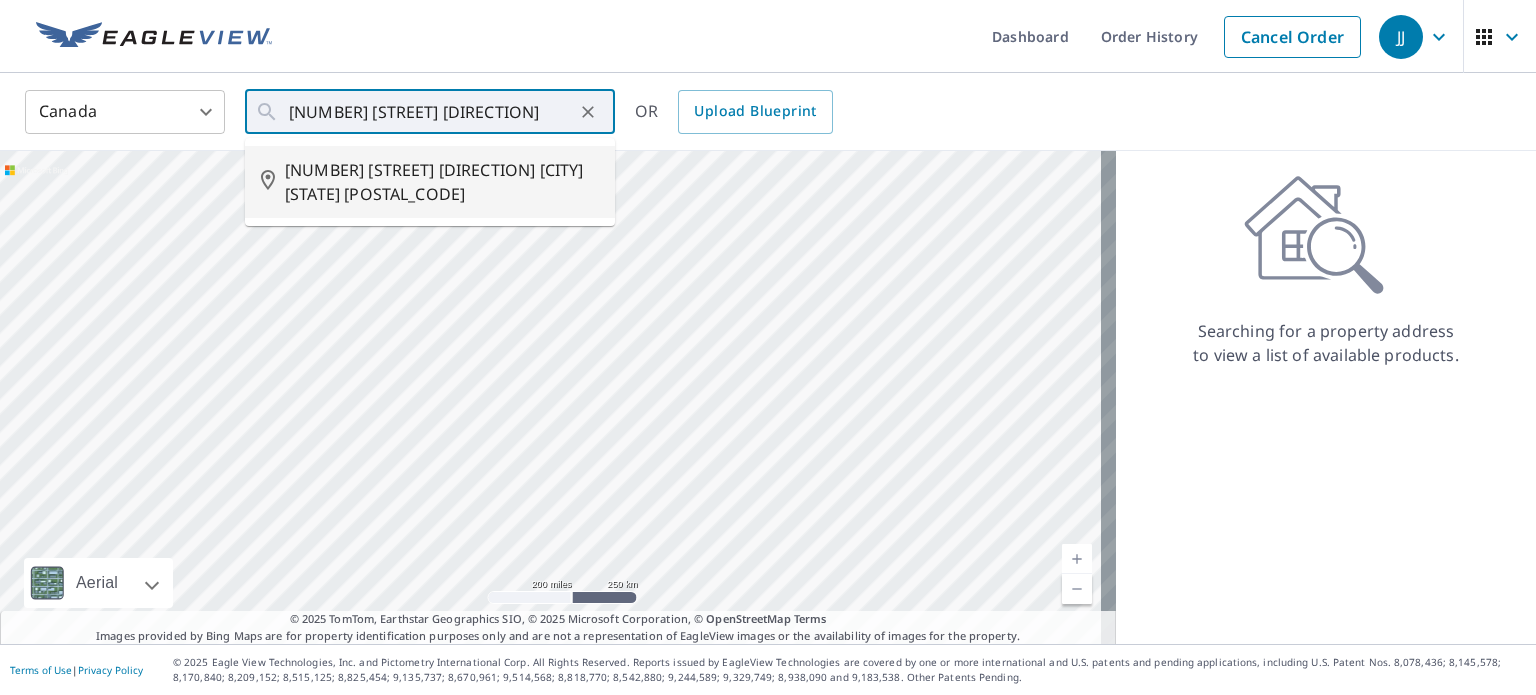 type on "[NUMBER] [STREET] [DIRECTION] [CITY] [STATE] [POSTAL_CODE]" 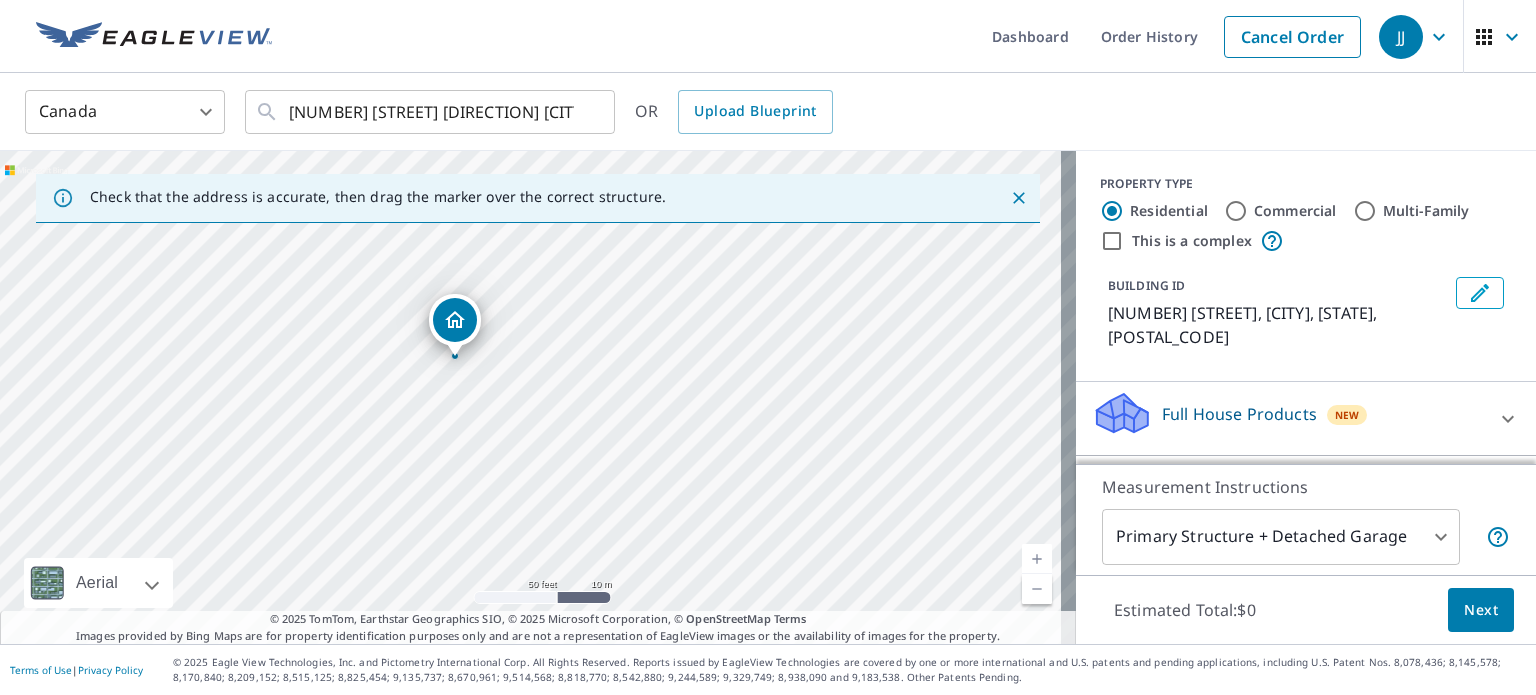 drag, startPoint x: 541, startPoint y: 480, endPoint x: 839, endPoint y: 431, distance: 302.00165 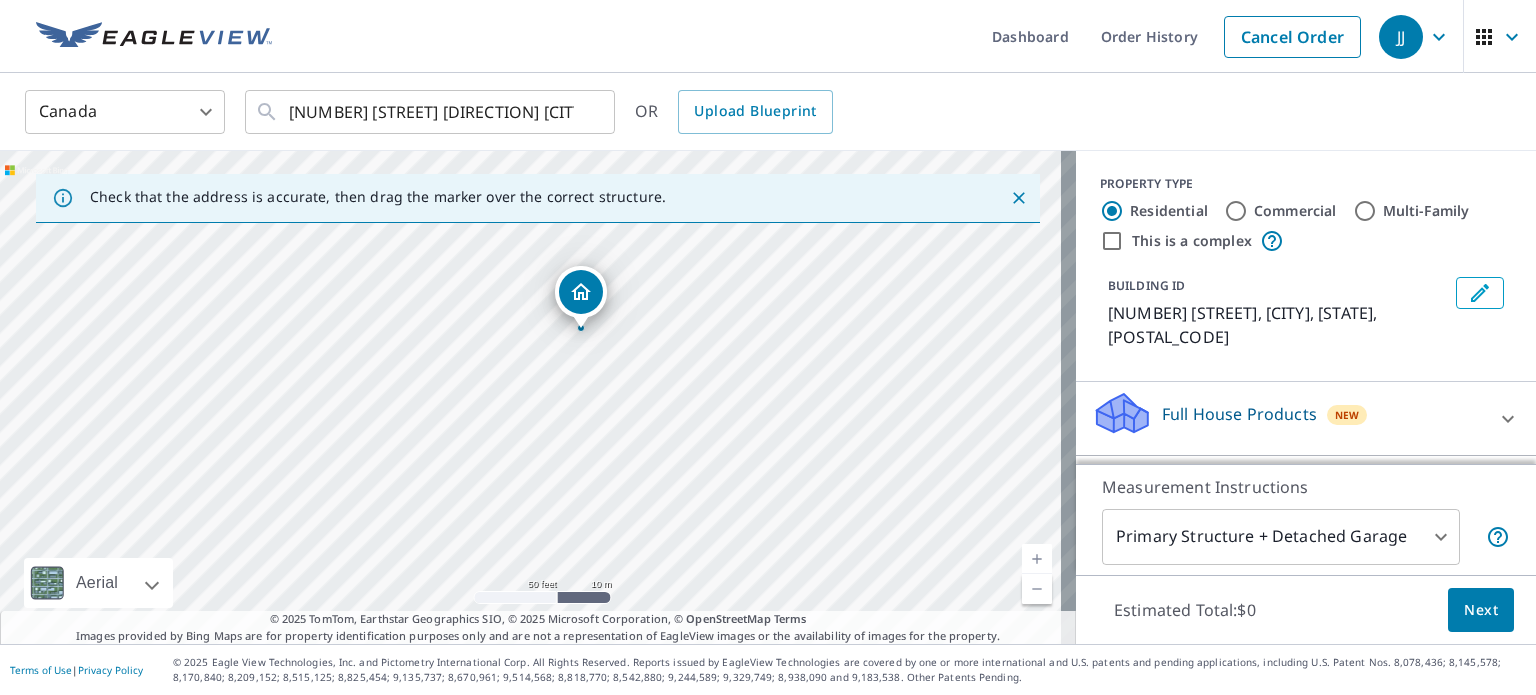 drag, startPoint x: 522, startPoint y: 468, endPoint x: 644, endPoint y: 447, distance: 123.79418 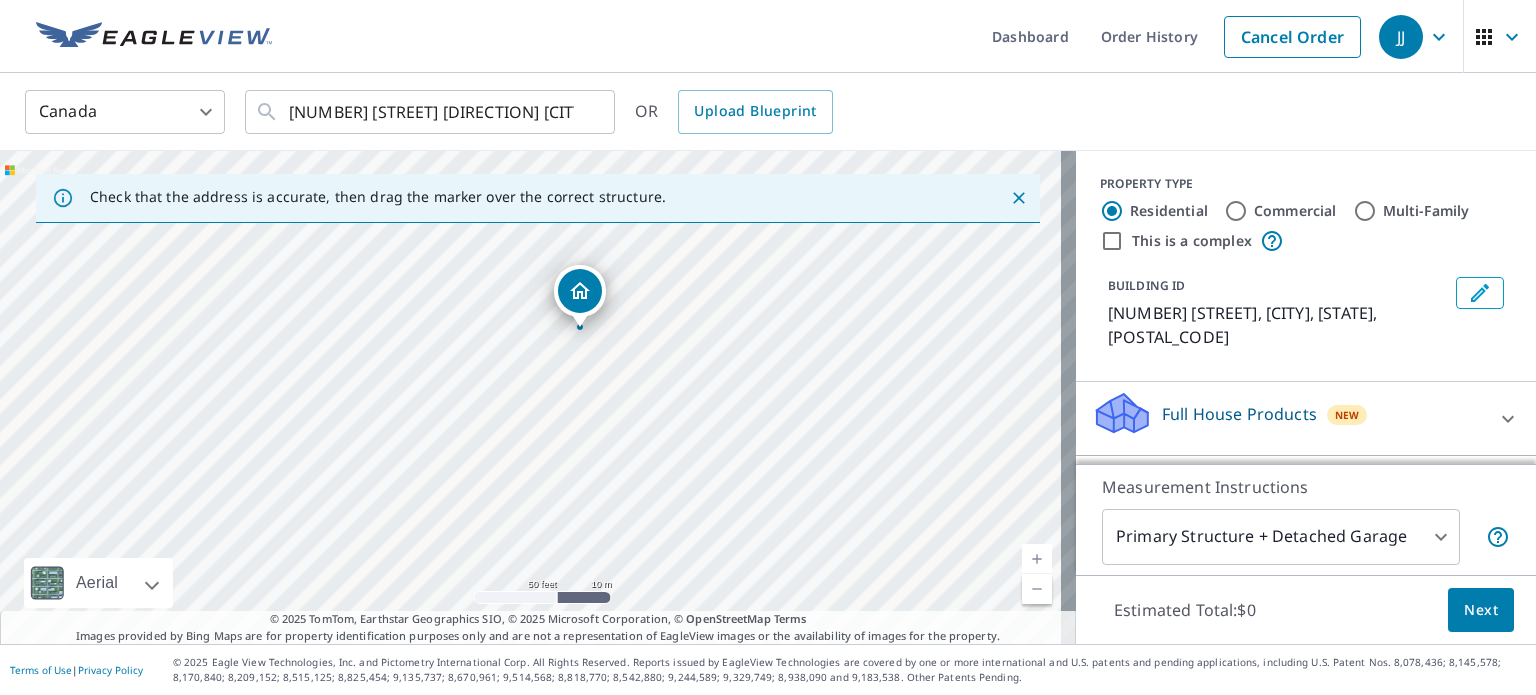 click on "[LAST] [LAST]
Dashboard Order History Cancel Order [LAST] Canada CA ​ [NUMBER] [STREET] [DIRECTION] [CITY], [STATE] [POSTAL_CODE] ​ OR Upload Blueprint Check that the address is accurate, then drag the marker over the correct structure. [NUMBER] [STREET] [DIRECTION] [CITY], [STATE] [POSTAL_CODE] Aerial Road A standard road map Aerial A detailed look from above Labels Labels 50 feet 10 m © 2025 TomTom, © Vexcel Imaging, © 2025 Microsoft Corporation,  © OpenStreetMap Terms © 2025 TomTom, Earthstar Geographics SIO, © 2025 Microsoft Corporation, ©   OpenStreetMap   Terms Images provided by Bing Maps are for property identification purposes only and are not a representation of EagleView images or the availability of images for the property. PROPERTY TYPE Residential Commercial Multi-Family This is a complex BUILDING ID [NUMBER] [STREET] [DIRECTION], [CITY], [STATE], [POSTAL_CODE] Full House Products New Full House™ $98 Roof Products New Premium $27.5 - $81.25 QuickSquares™ $18 Gutter $13.75 Bid Perfect™ $18 Solar Products New Inform Essentials+ $63.25 Inform Advanced $79 New $72.75" at bounding box center [768, 347] 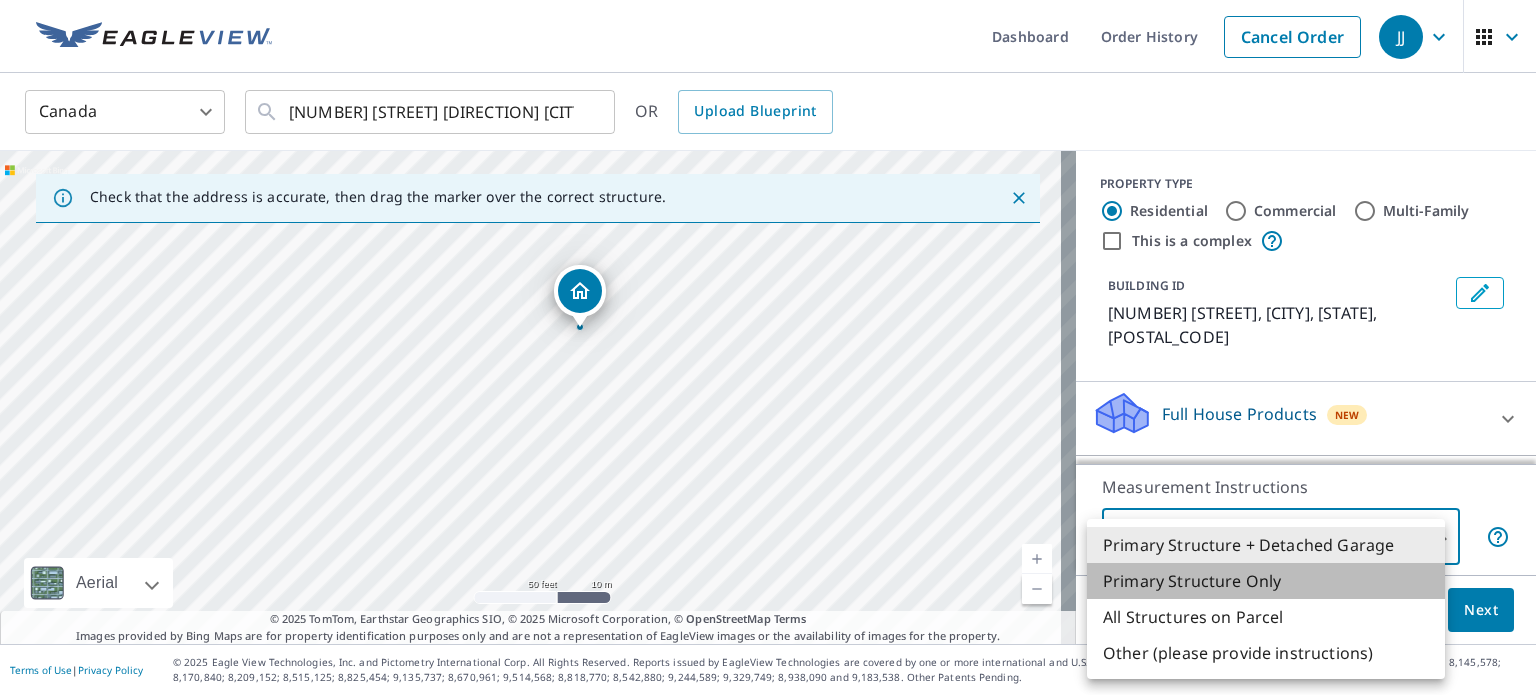 click on "Primary Structure Only" at bounding box center [1266, 581] 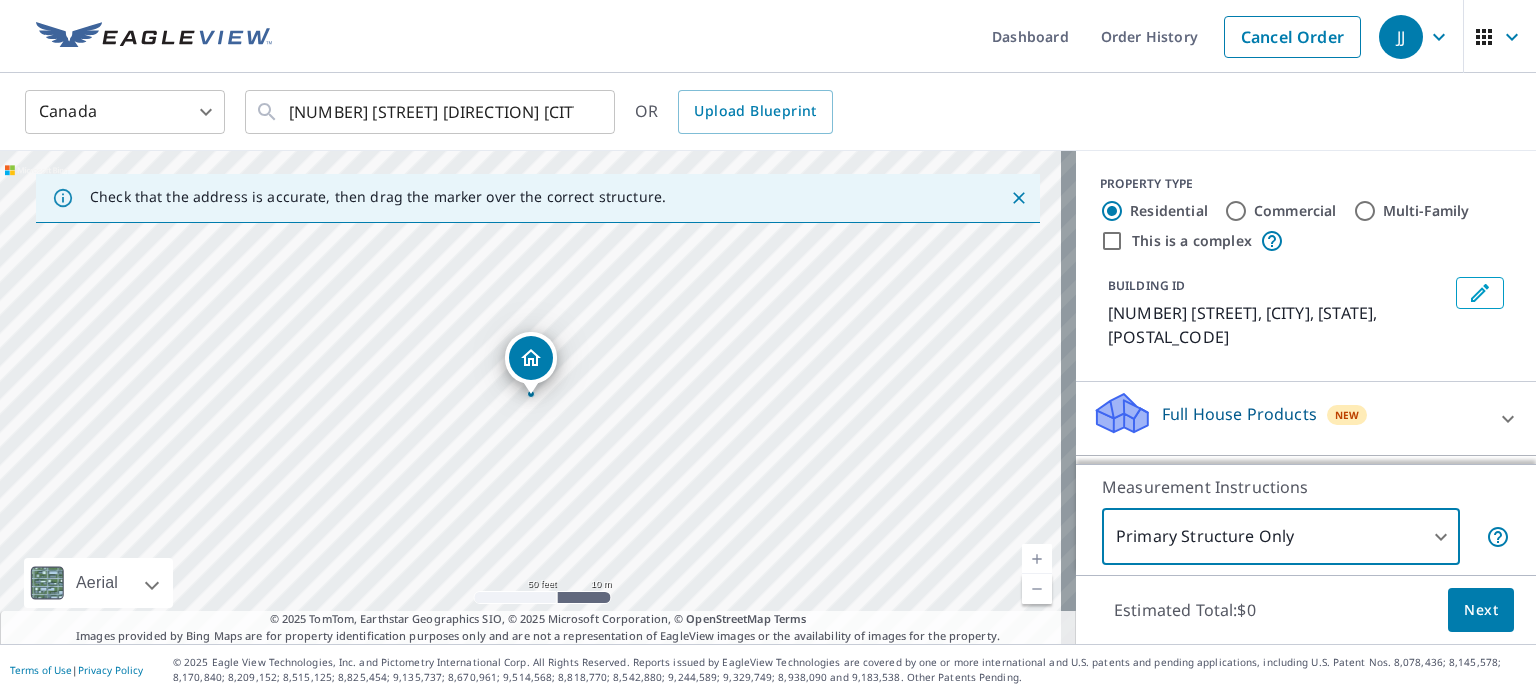 click on "[LAST] [LAST]
Dashboard Order History Cancel Order [LAST] Canada CA ​ [NUMBER] [STREET] [DIRECTION] [CITY], [STATE] [POSTAL_CODE] ​ OR Upload Blueprint Check that the address is accurate, then drag the marker over the correct structure. [NUMBER] [STREET] [DIRECTION] [CITY], [STATE] [POSTAL_CODE] Aerial Road A standard road map Aerial A detailed look from above Labels Labels 50 feet 10 m © 2025 TomTom, © Vexcel Imaging, © 2025 Microsoft Corporation,  © OpenStreetMap Terms © 2025 TomTom, Earthstar Geographics SIO, © 2025 Microsoft Corporation, ©   OpenStreetMap   Terms Images provided by Bing Maps are for property identification purposes only and are not a representation of EagleView images or the availability of images for the property. PROPERTY TYPE Residential Commercial Multi-Family This is a complex BUILDING ID [NUMBER] [STREET] [DIRECTION], [CITY], [STATE], [POSTAL_CODE] Full House Products New Full House™ $98 Roof Products New Premium $27.5 - $81.25 QuickSquares™ $18 Gutter $13.75 Bid Perfect™ $18 Solar Products New Inform Essentials+ $63.25 Inform Advanced $79 New $72.75" at bounding box center [768, 347] 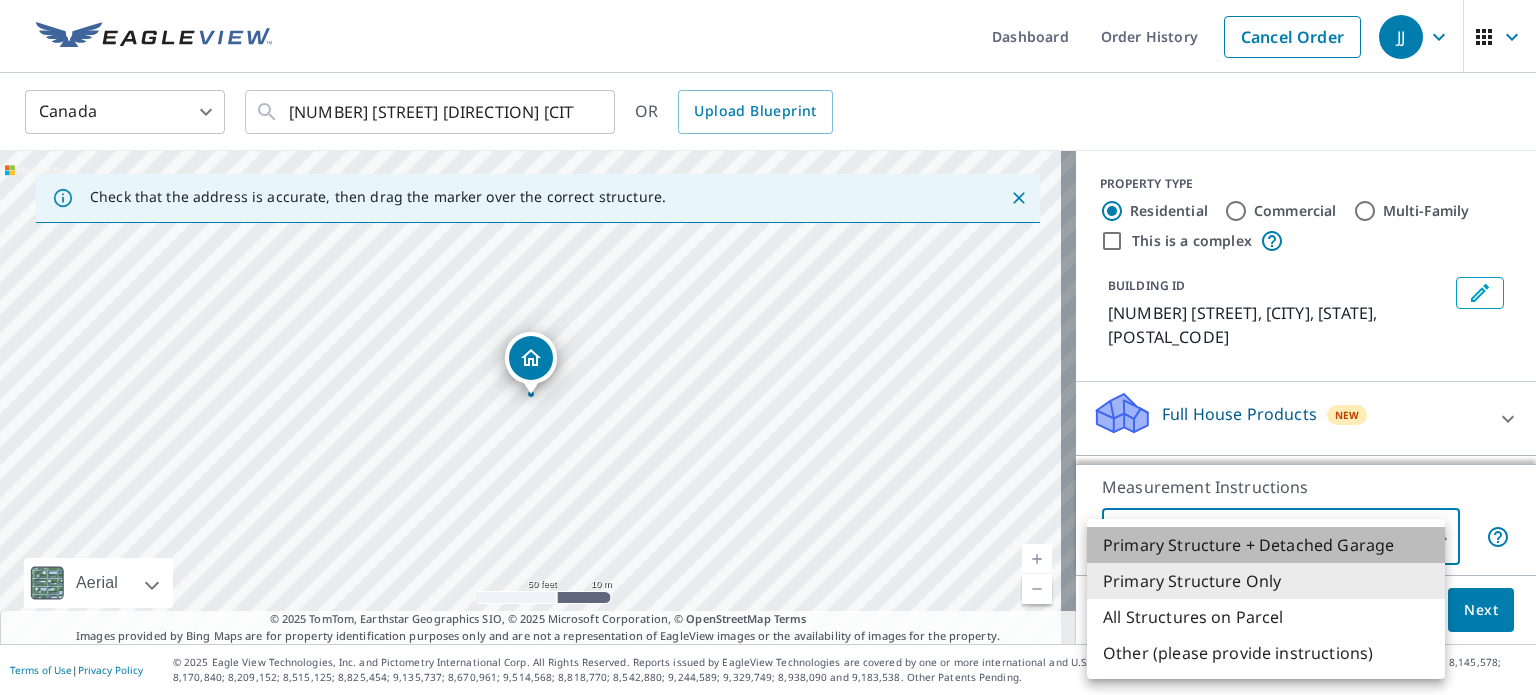 click on "Primary Structure + Detached Garage" at bounding box center (1266, 545) 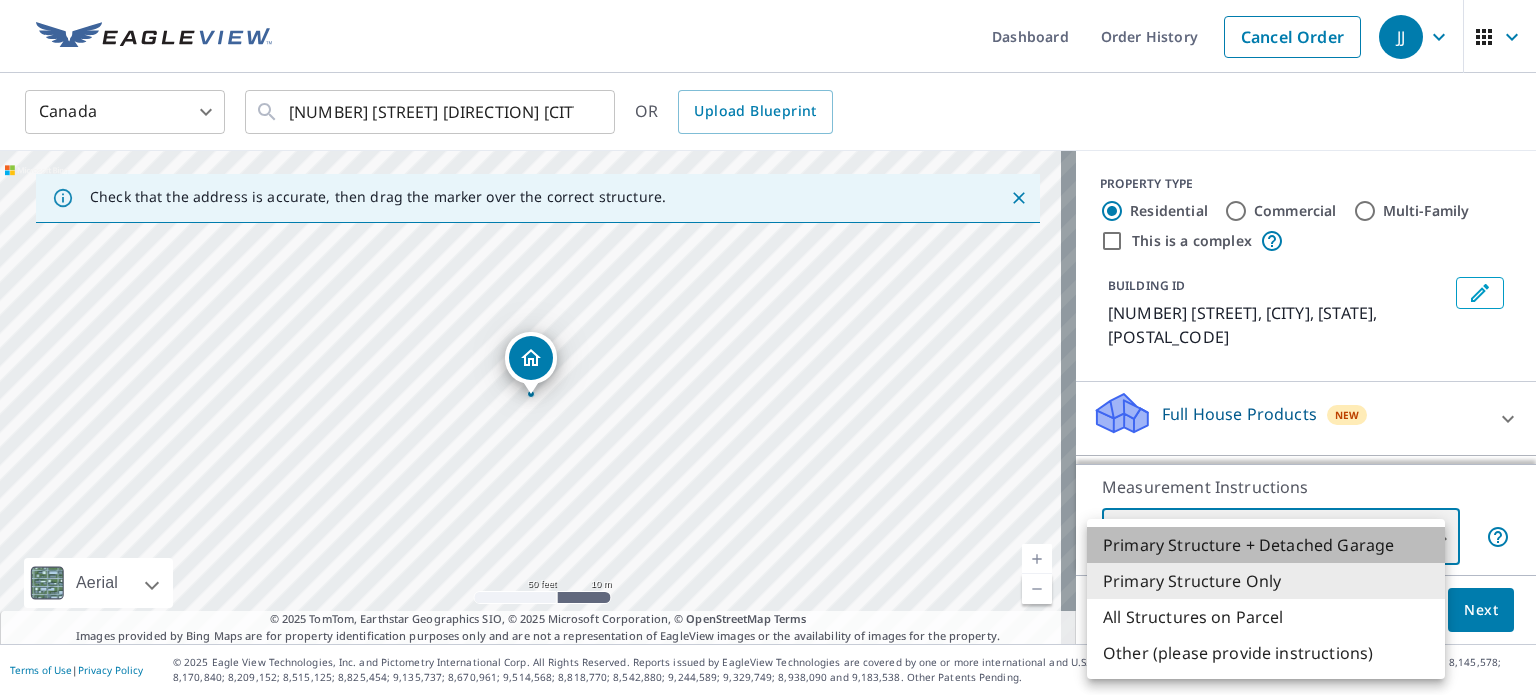 type on "1" 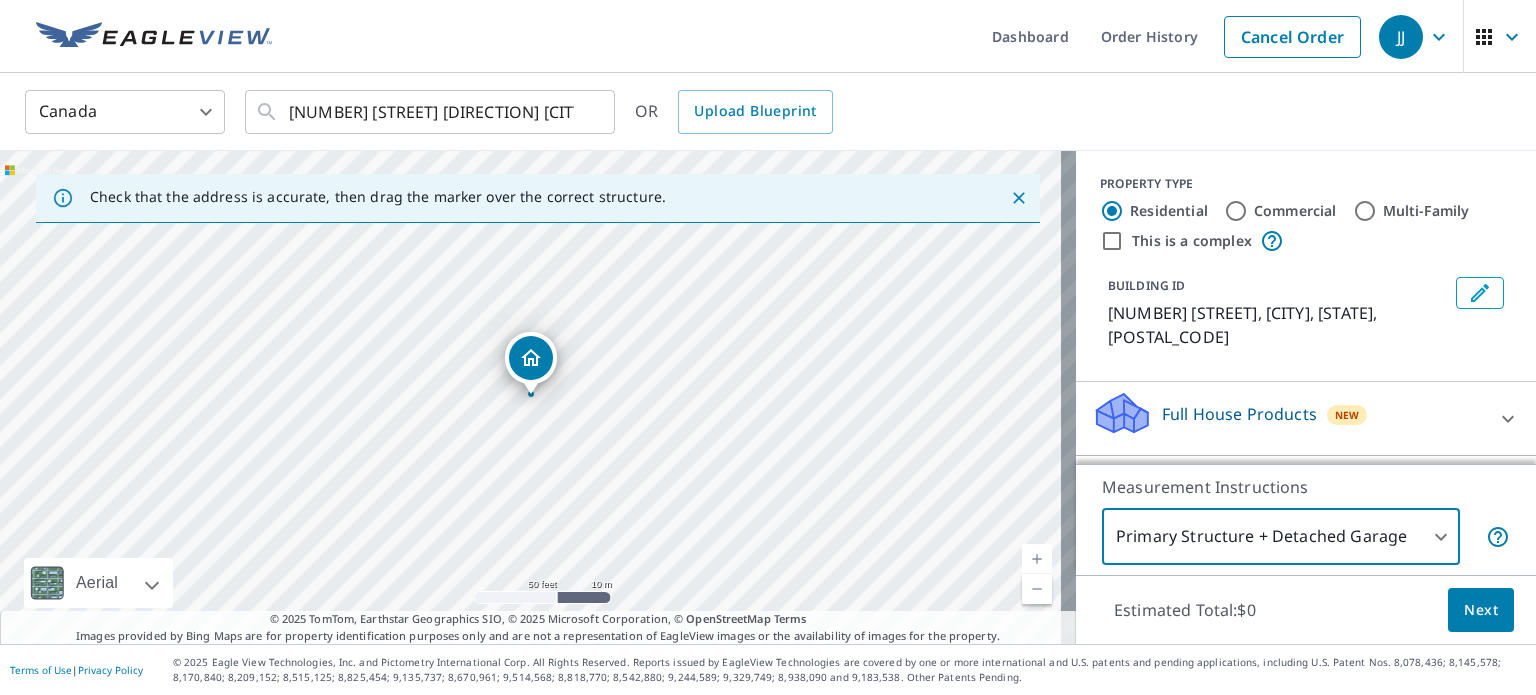 click on "Commercial" at bounding box center [1236, 211] 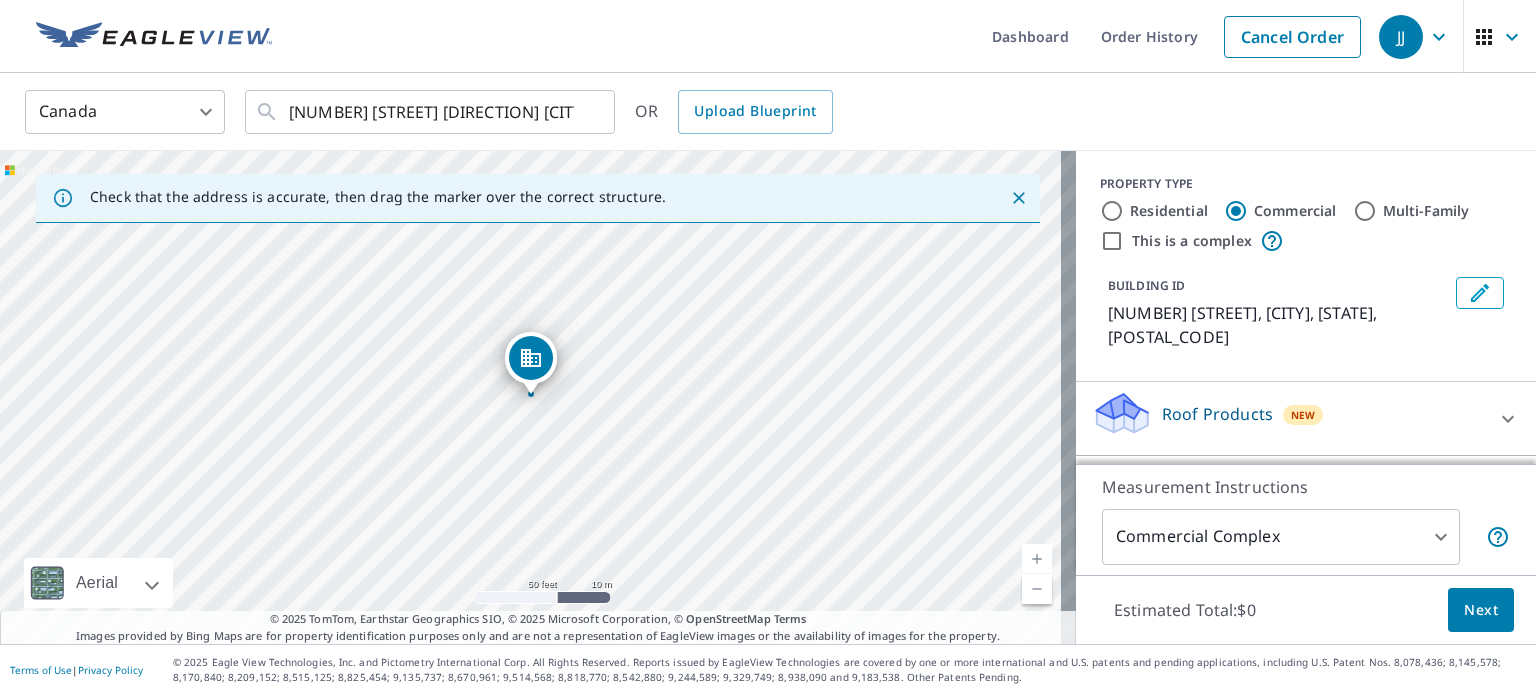 click on "[LAST] [LAST]
Dashboard Order History Cancel Order [LAST] Canada CA ​ [NUMBER] [STREET] [DIRECTION] [CITY], [STATE] [POSTAL_CODE] ​ OR Upload Blueprint Check that the address is accurate, then drag the marker over the correct structure. [NUMBER] [STREET] [DIRECTION] [CITY], [STATE] [POSTAL_CODE] Aerial Road A standard road map Aerial A detailed look from above Labels Labels 50 feet 10 m © 2025 TomTom, © Vexcel Imaging, © 2025 Microsoft Corporation,  © OpenStreetMap Terms © 2025 TomTom, Earthstar Geographics SIO, © 2025 Microsoft Corporation, ©   OpenStreetMap   Terms Images provided by Bing Maps are for property identification purposes only and are not a representation of EagleView images or the availability of images for the property. PROPERTY TYPE Residential Commercial Multi-Family This is a complex BUILDING ID [NUMBER] [STREET] [DIRECTION], [CITY], [STATE], [POSTAL_CODE] Roof Products New Premium $84.25 Gutter $23.25 Bid Perfect™ $49 Walls Products New Walls $221.25 Measurement Instructions Commercial Complex 4 ​ Estimated Total:  $0 Next Terms of Use  |  Privacy Policy" at bounding box center (768, 347) 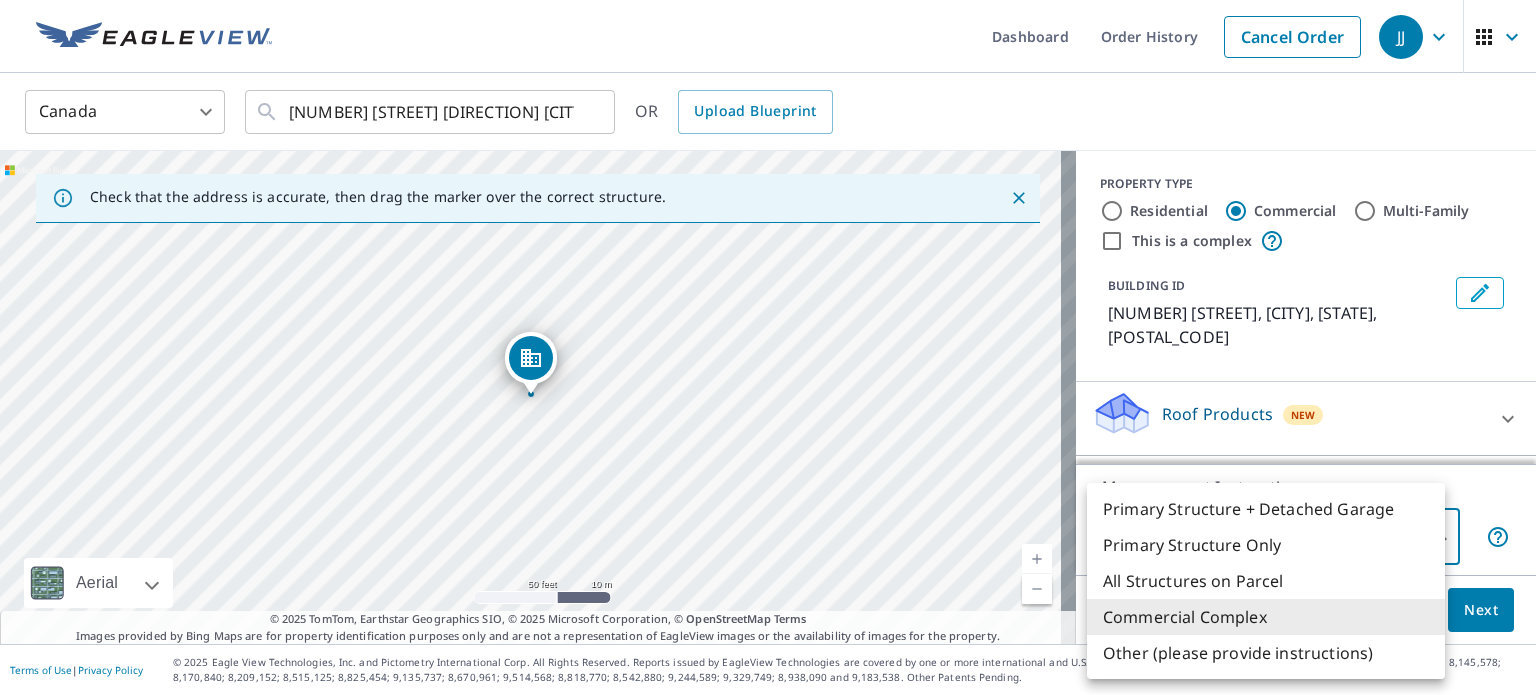 click on "Primary Structure Only" at bounding box center [1266, 545] 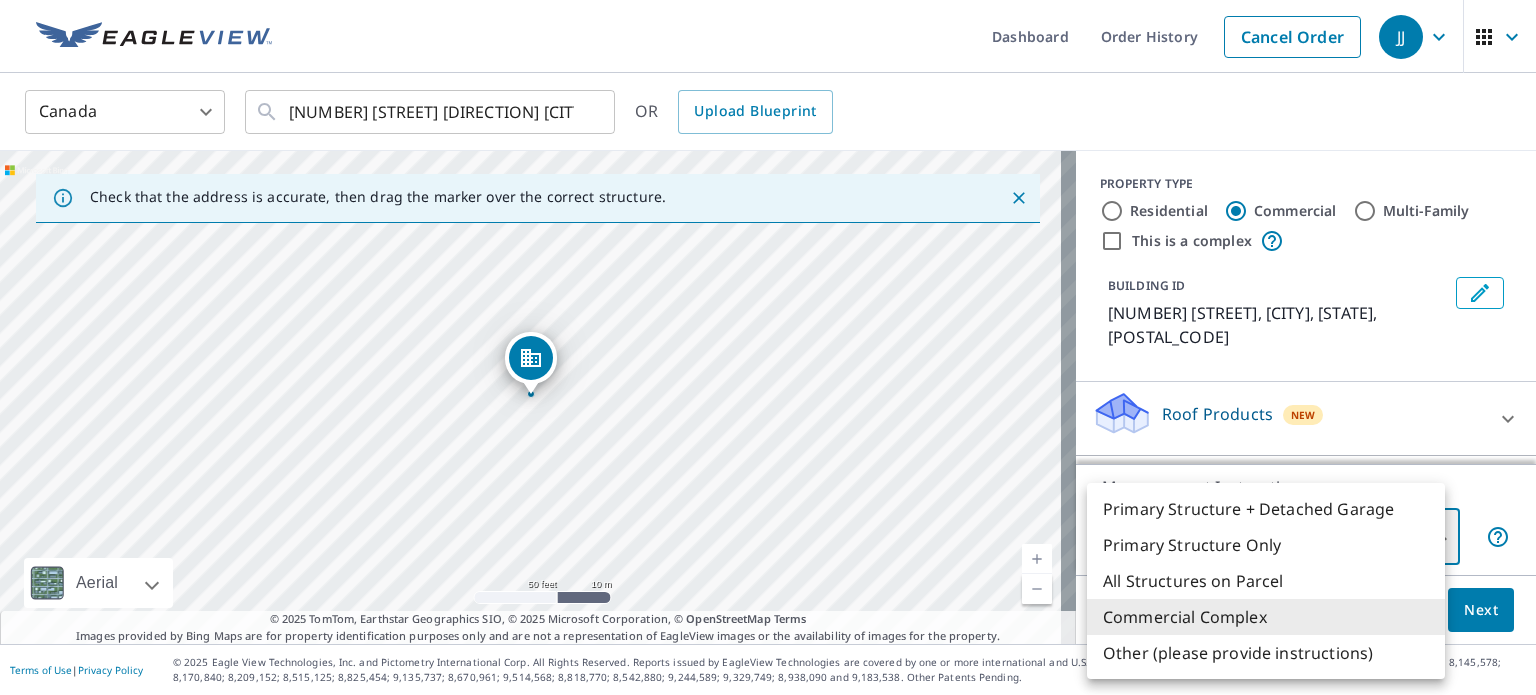 type on "2" 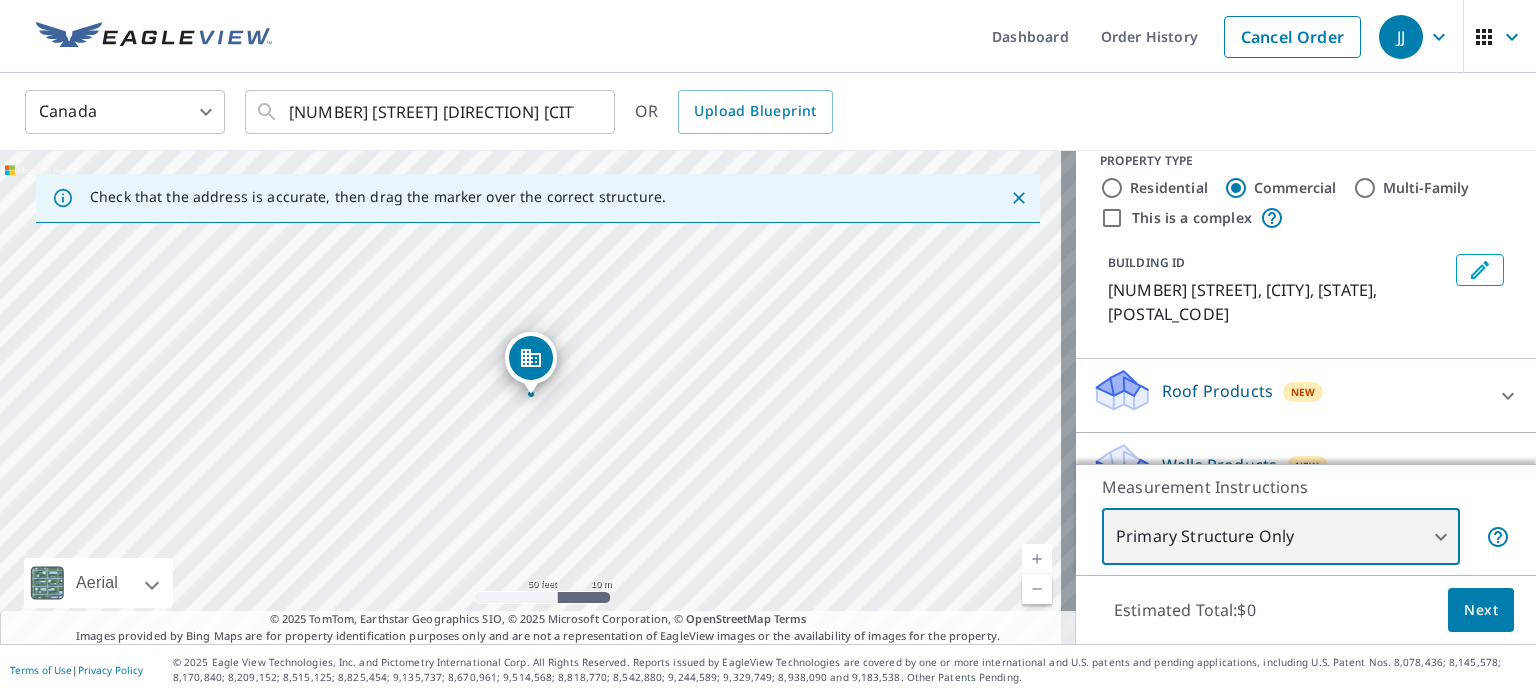 scroll, scrollTop: 40, scrollLeft: 0, axis: vertical 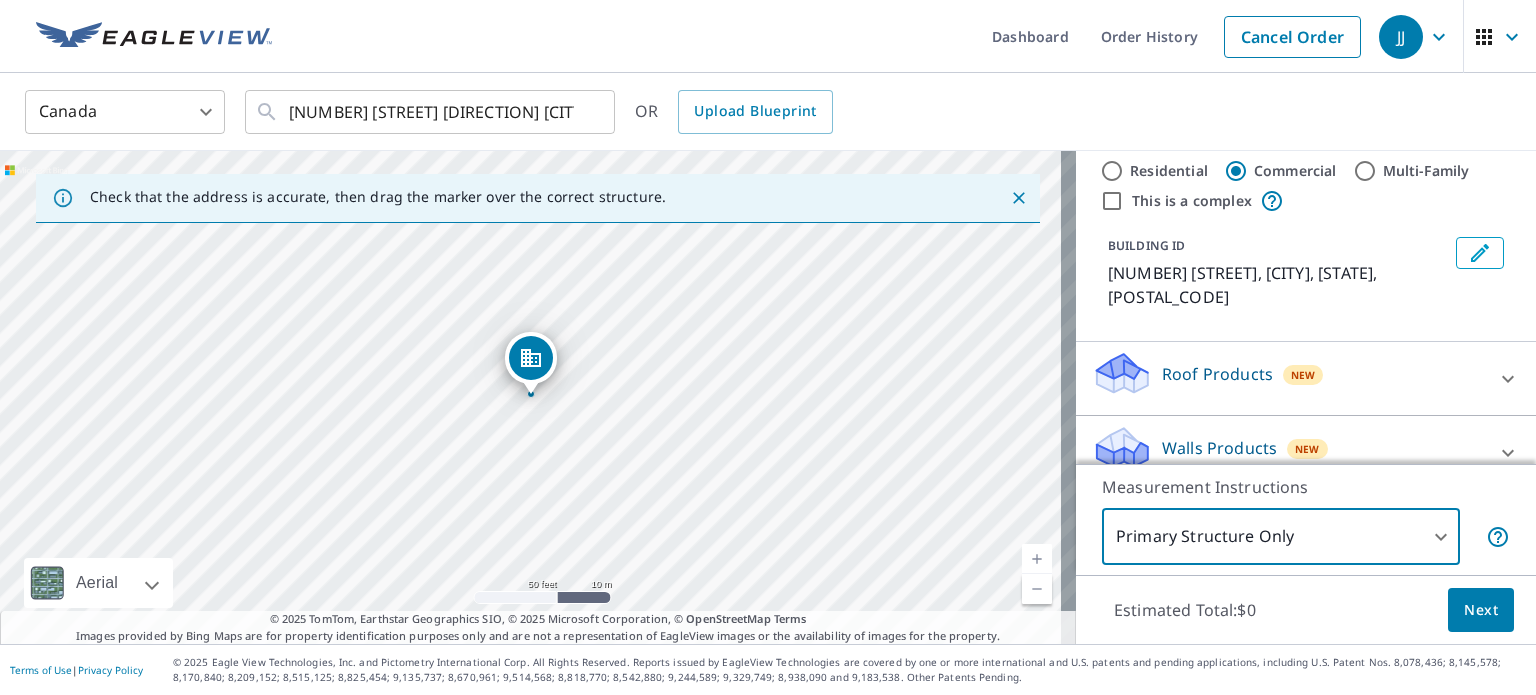 click on "Roof Products" at bounding box center [1217, 374] 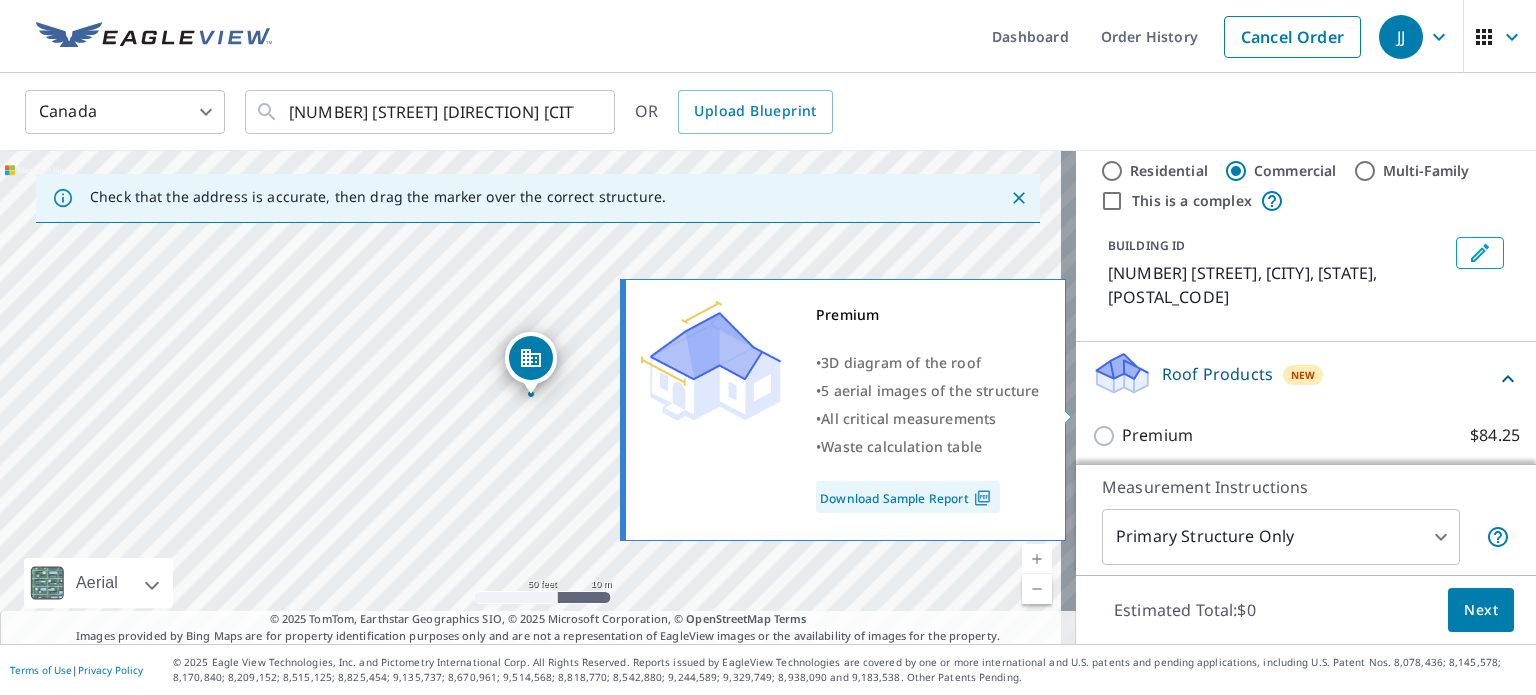 click on "Premium $84.25" at bounding box center (1107, 436) 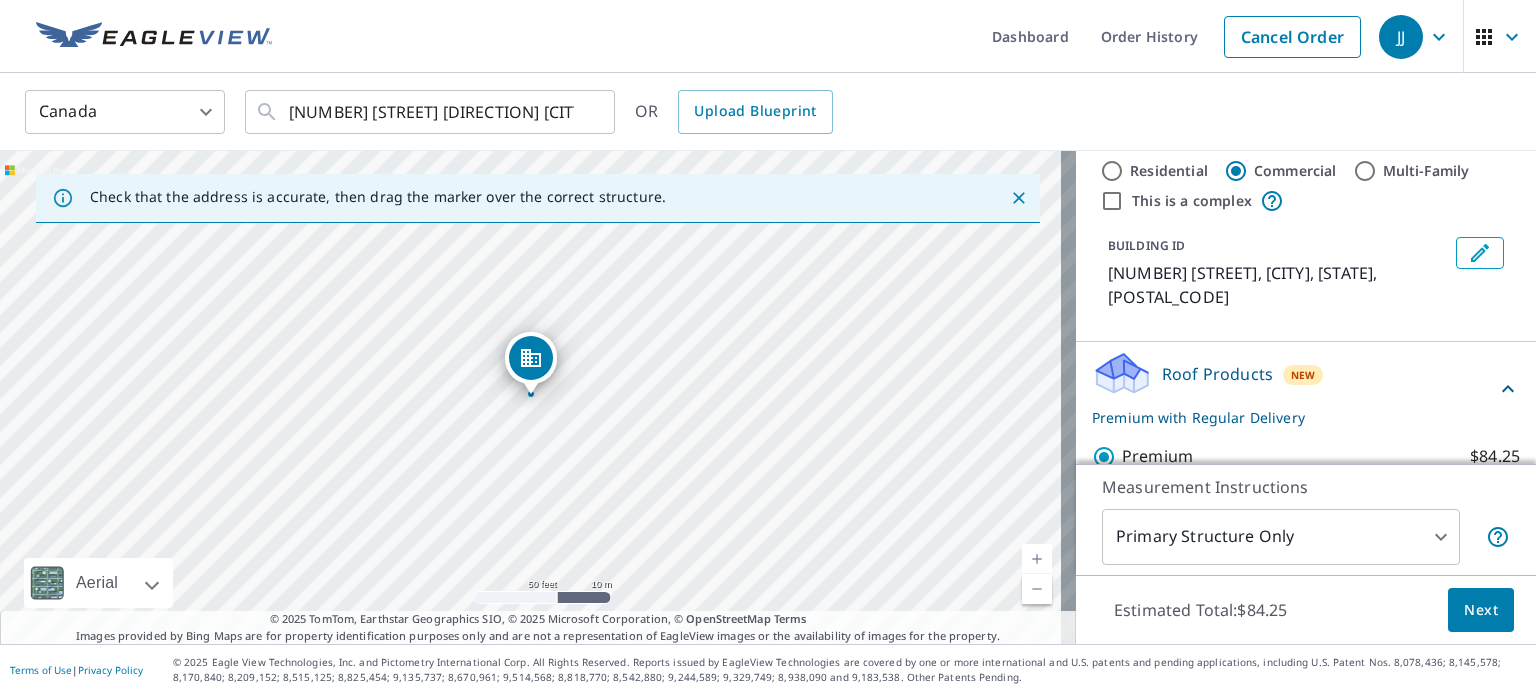 click on "Next" at bounding box center (1481, 610) 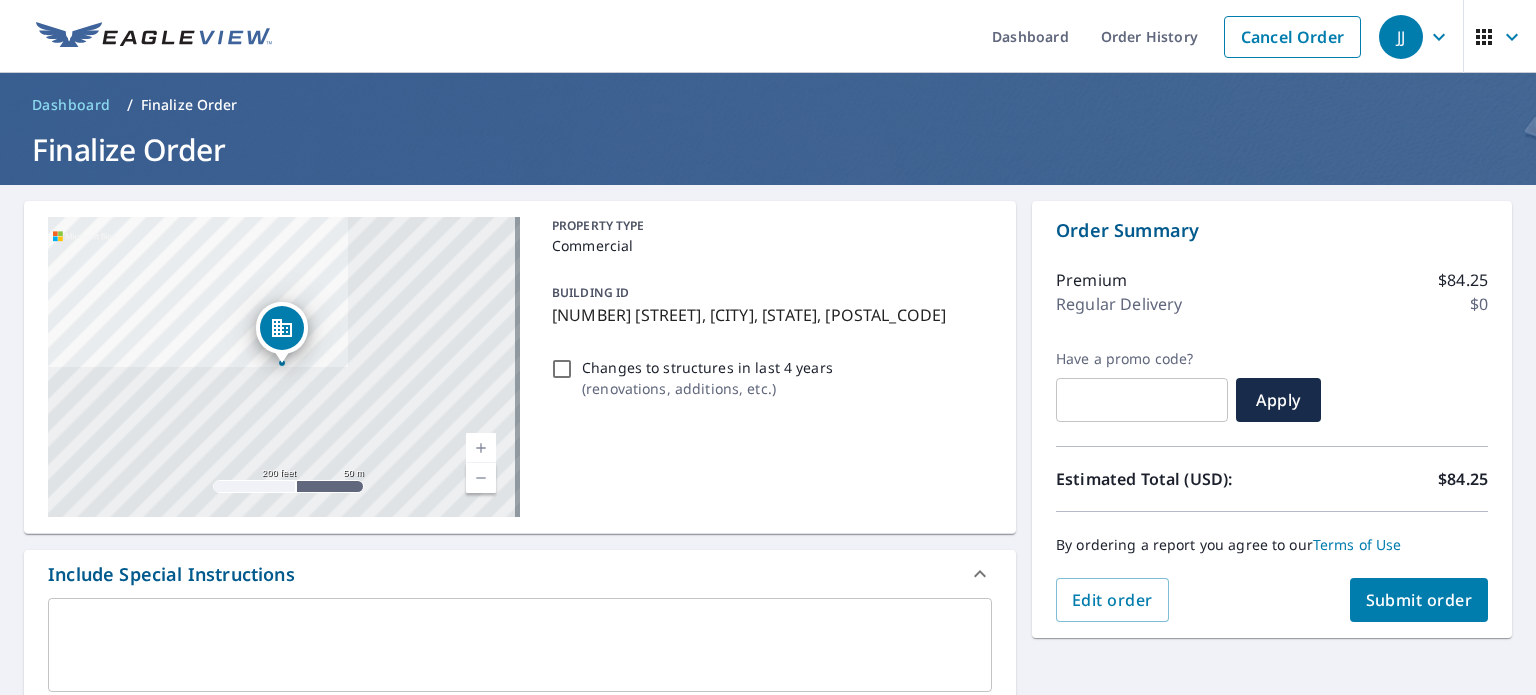 click on "Submit order" at bounding box center [1419, 600] 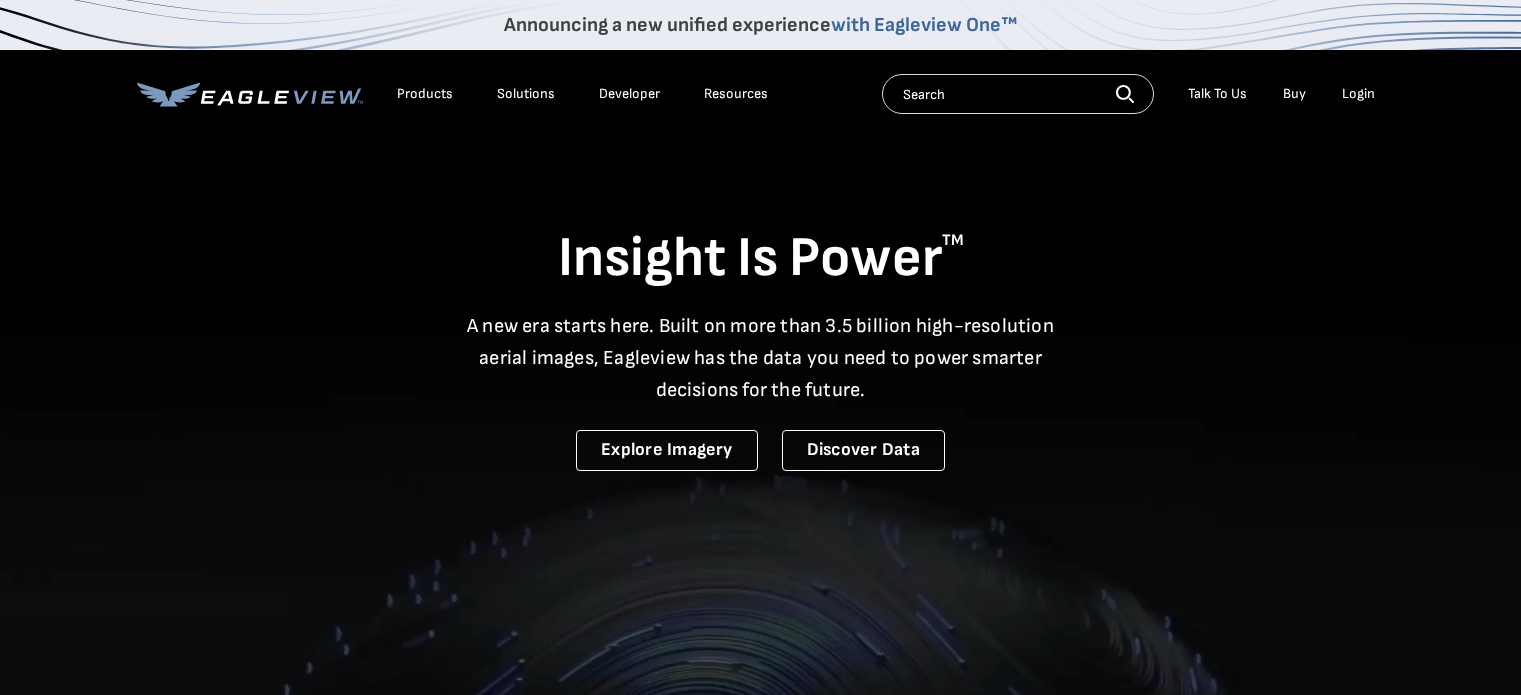 scroll, scrollTop: 0, scrollLeft: 0, axis: both 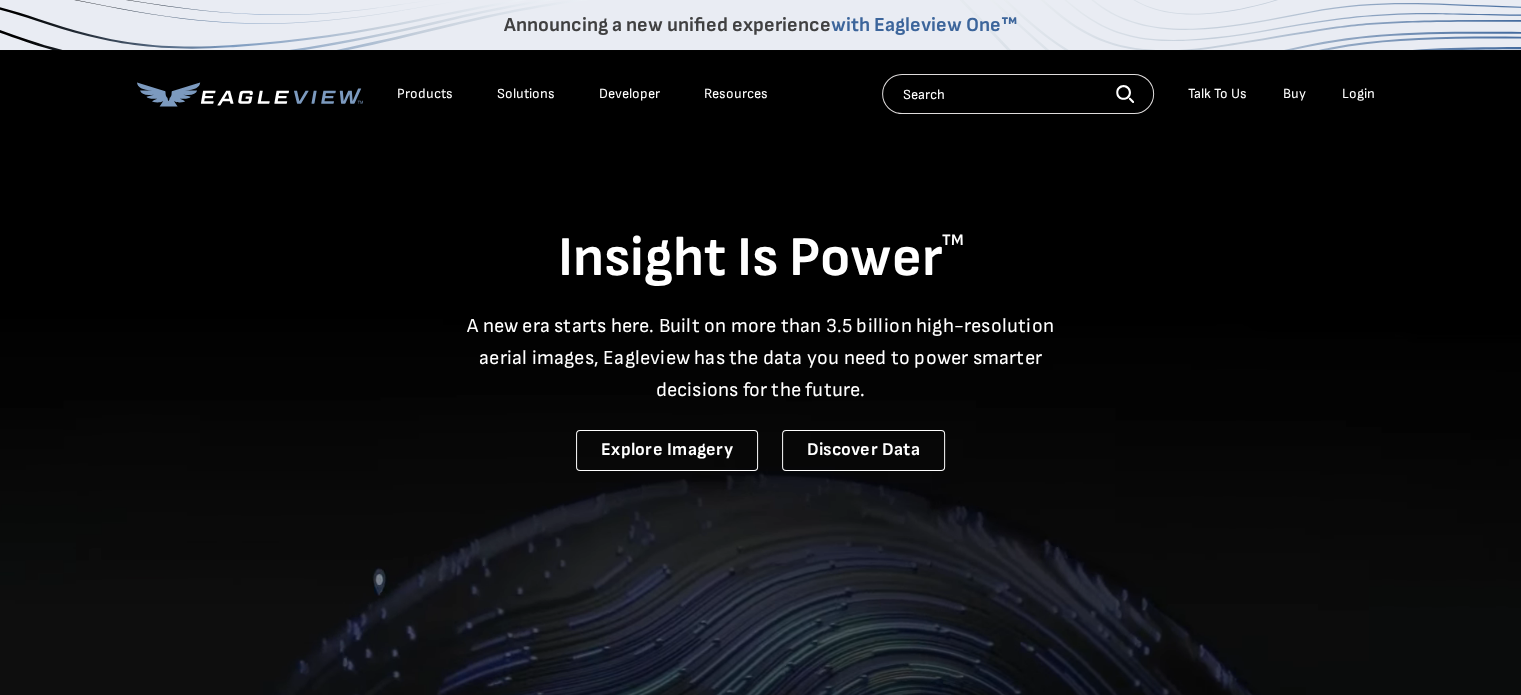 click on "Talk To Us" at bounding box center [1217, 94] 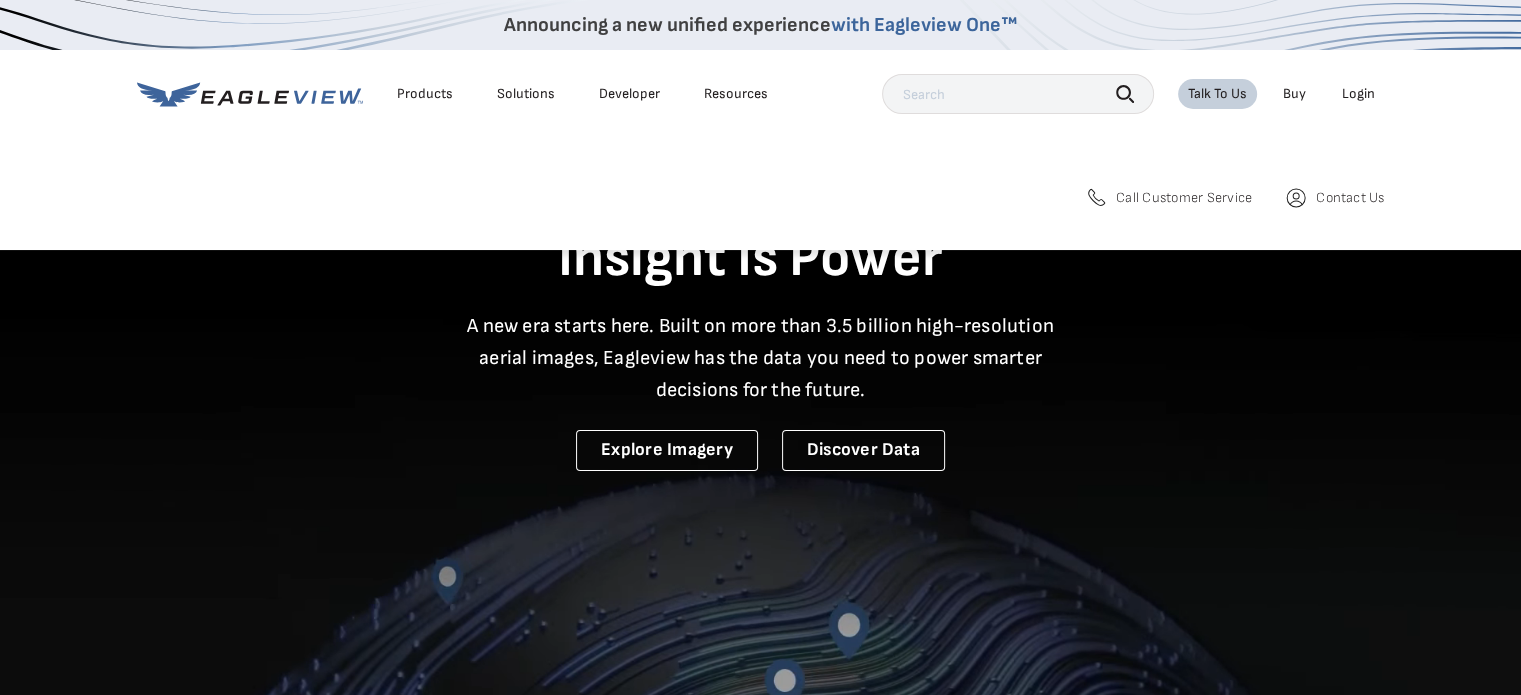 click on "Call Customer Service" at bounding box center [1184, 198] 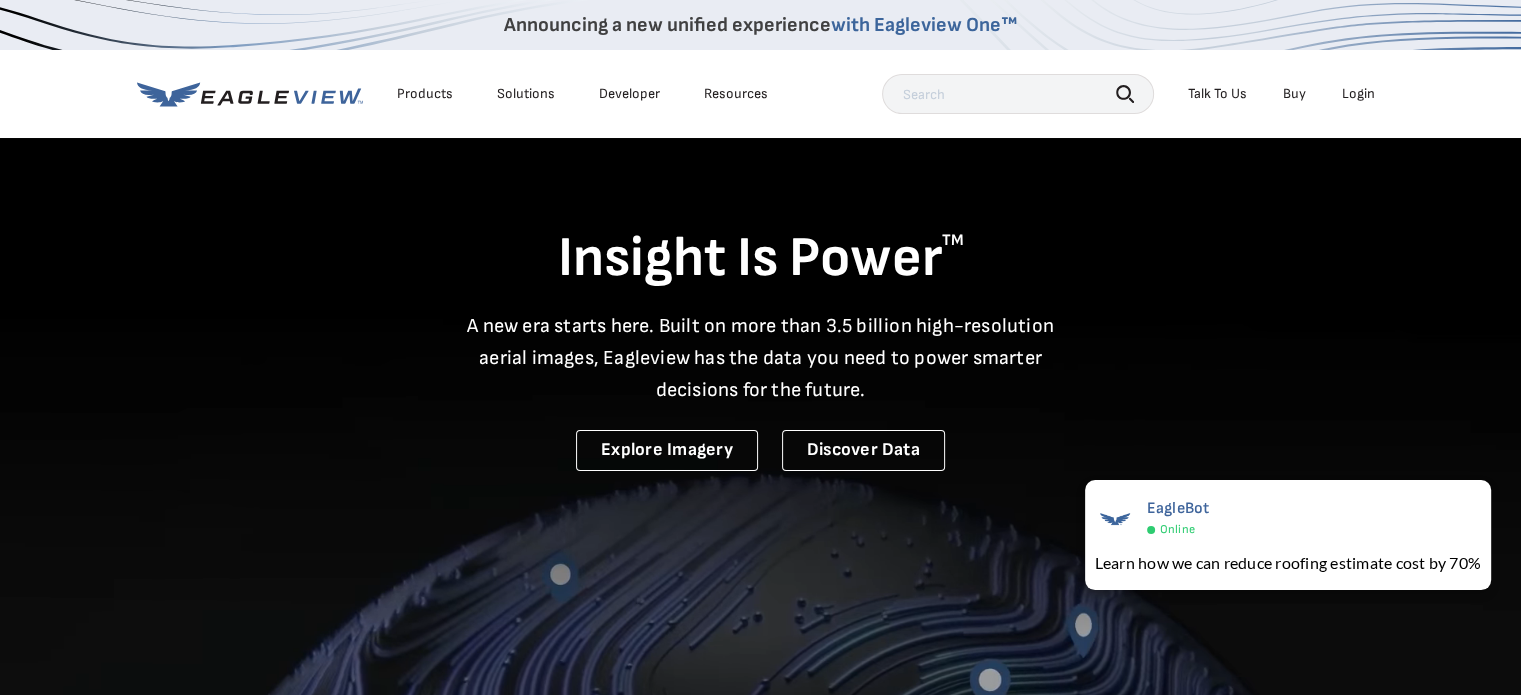 click on "Talk To Us" at bounding box center [1217, 94] 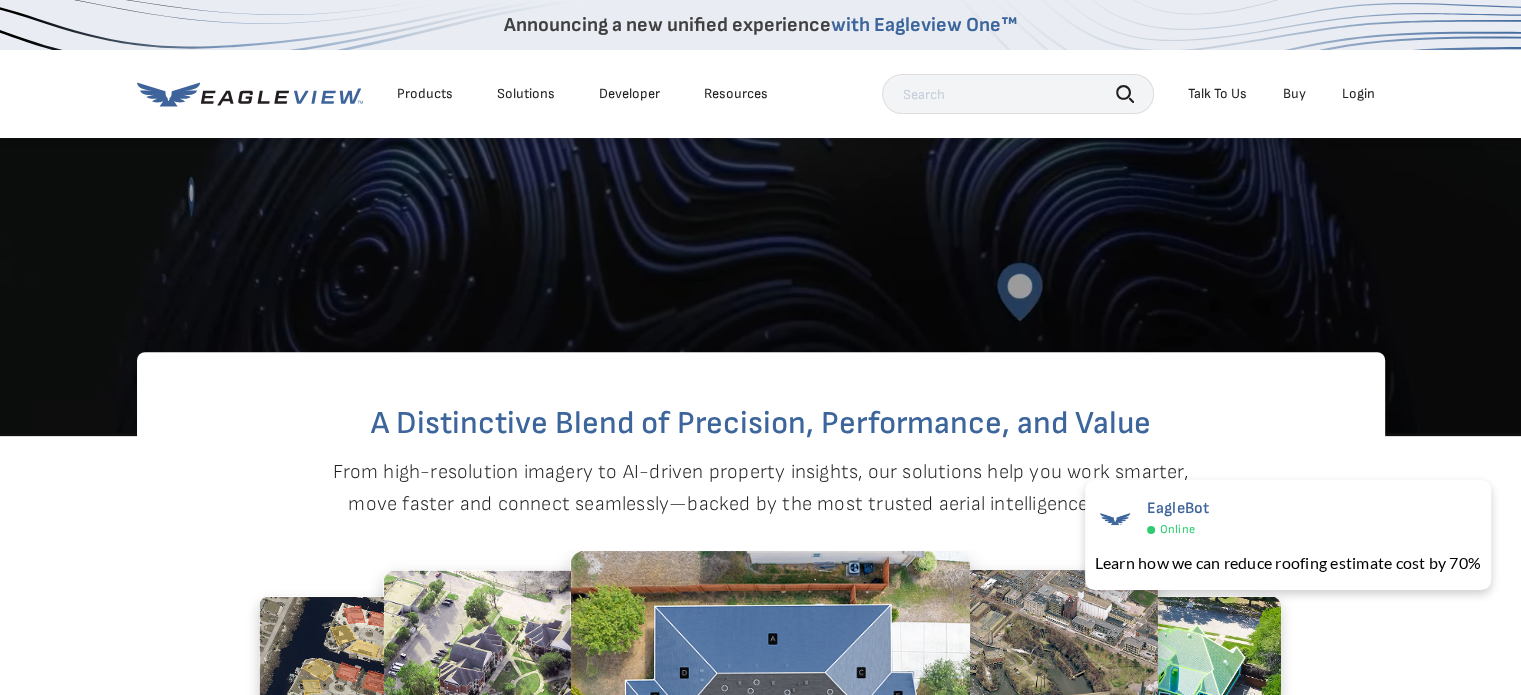 scroll, scrollTop: 0, scrollLeft: 0, axis: both 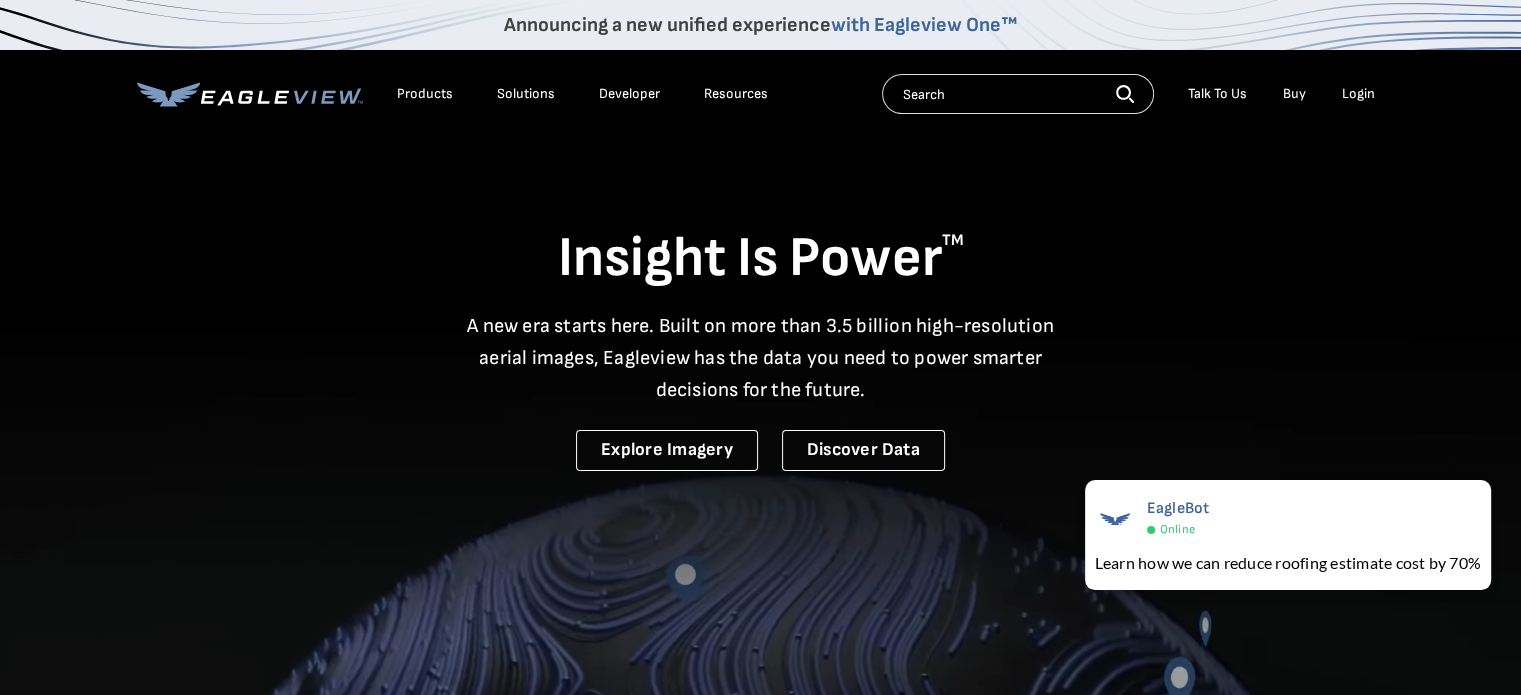 click on "Talk To Us" at bounding box center (1217, 94) 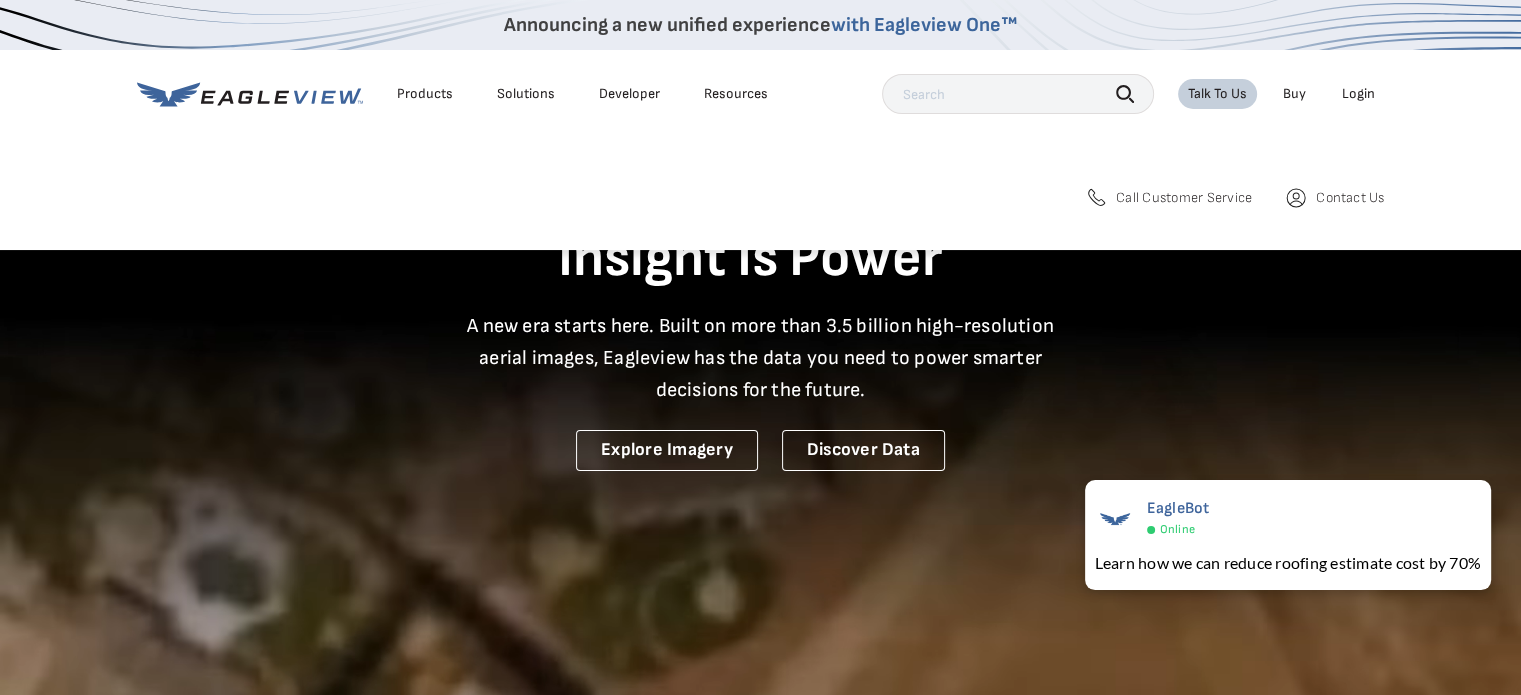 click on "Contact Us" at bounding box center [1350, 198] 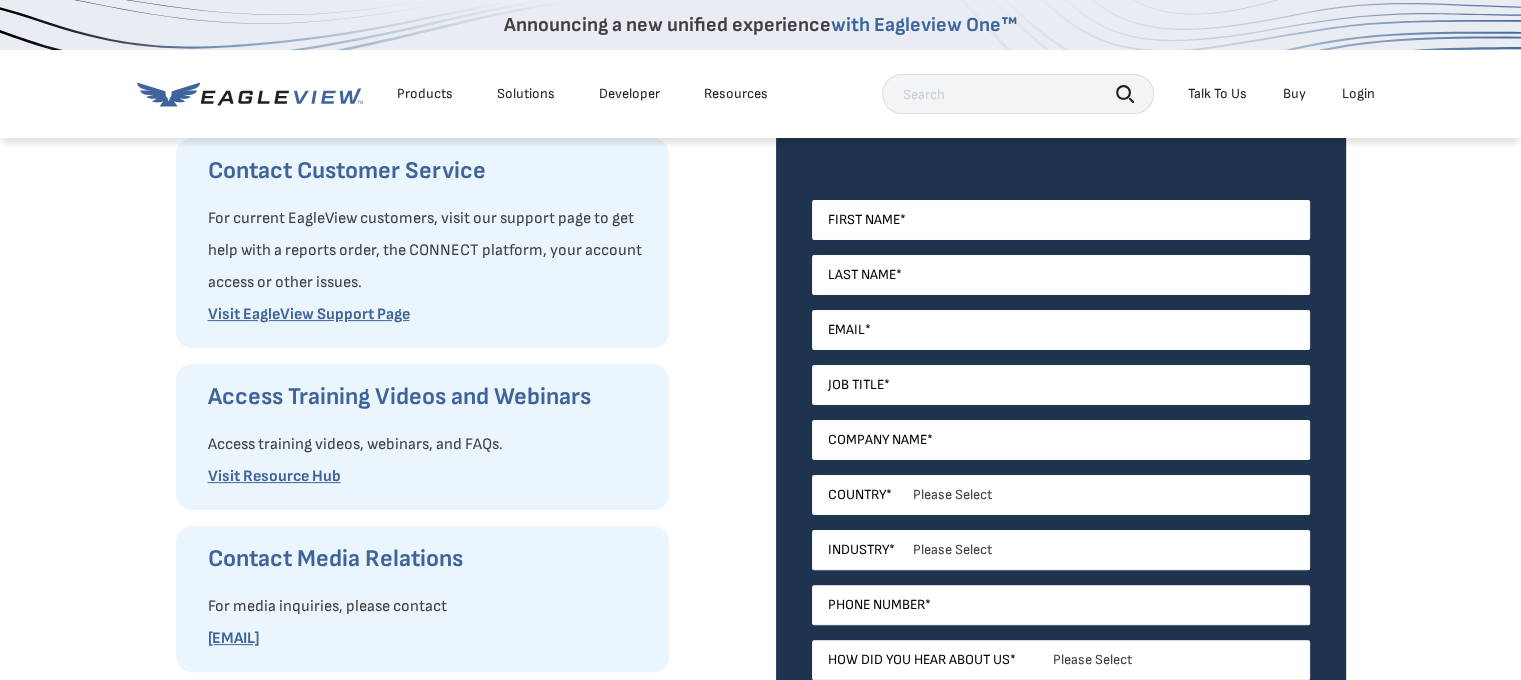 scroll, scrollTop: 400, scrollLeft: 0, axis: vertical 